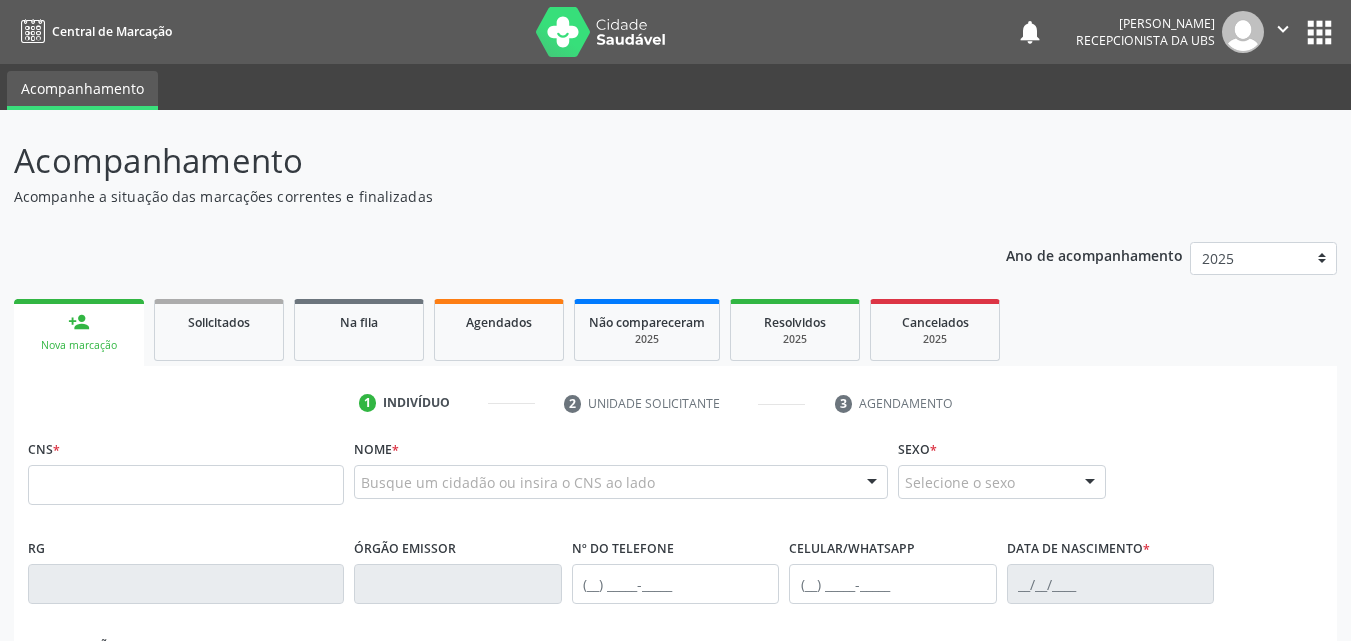 scroll, scrollTop: 0, scrollLeft: 0, axis: both 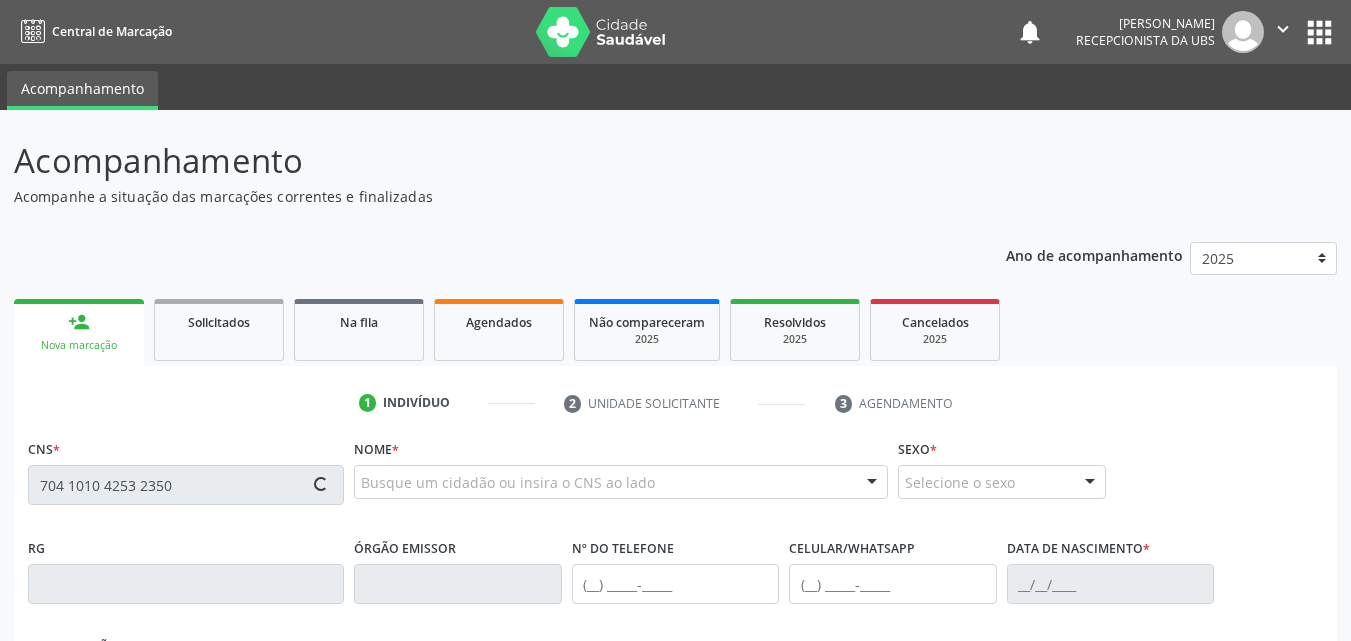type on "704 1010 4253 2350" 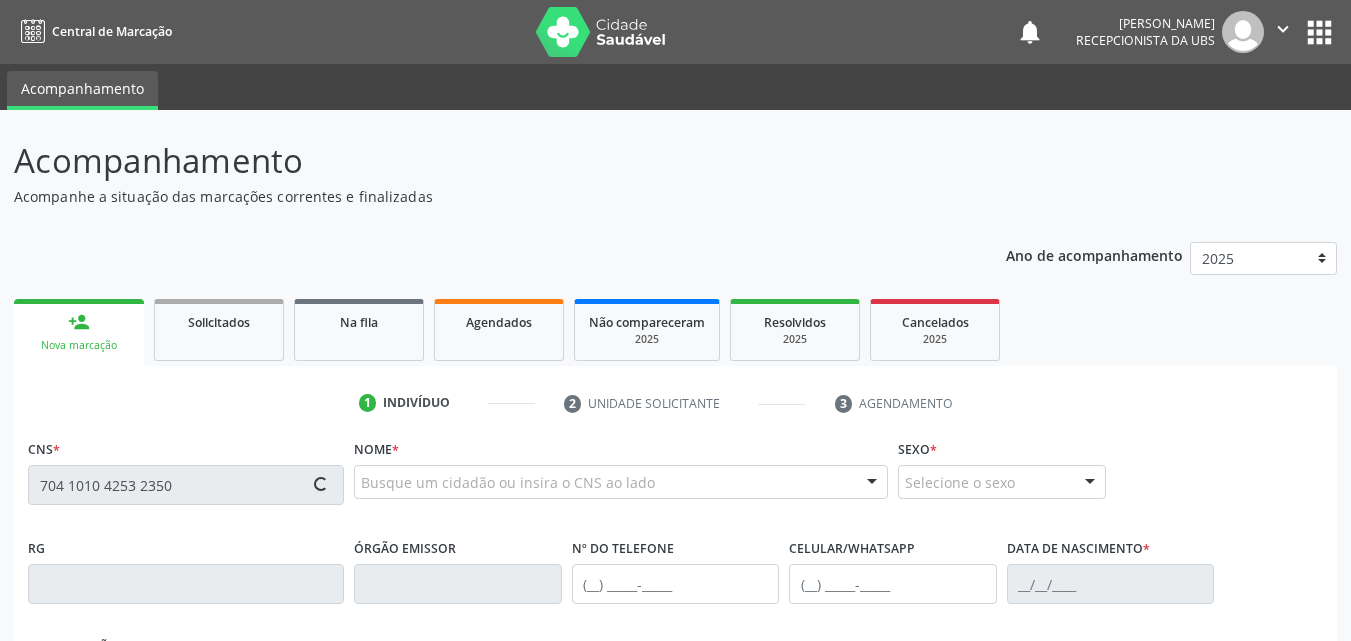 type 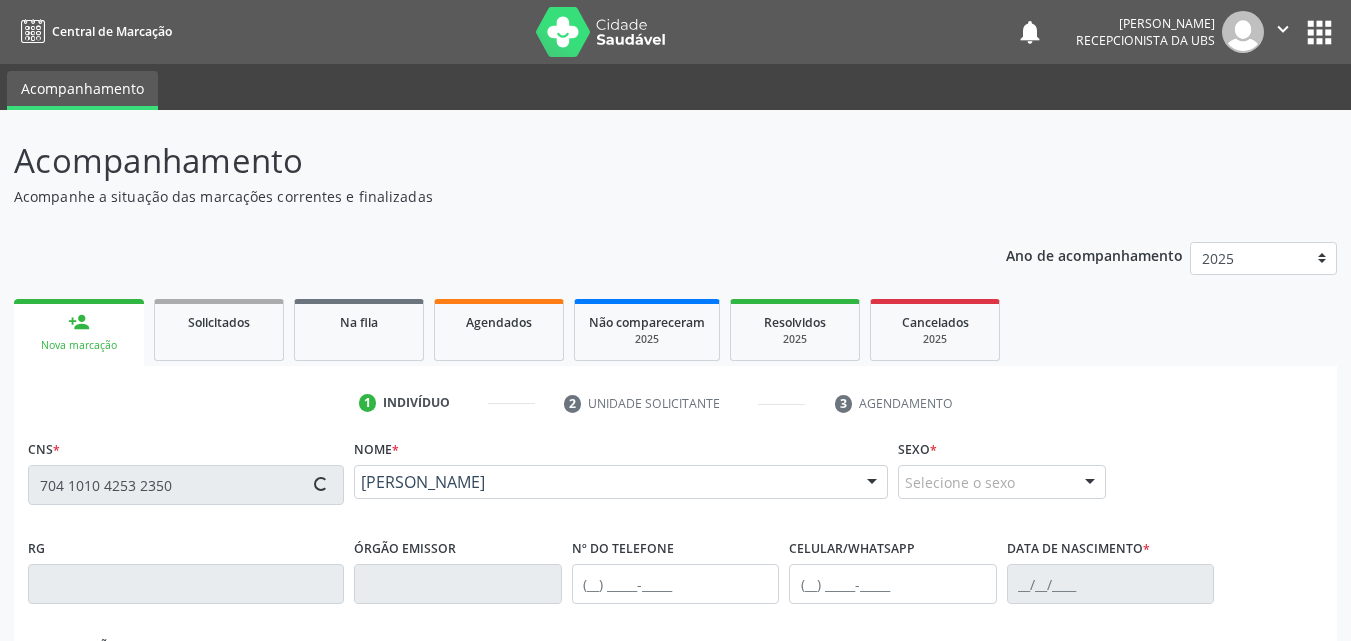 type on "[PHONE_NUMBER]" 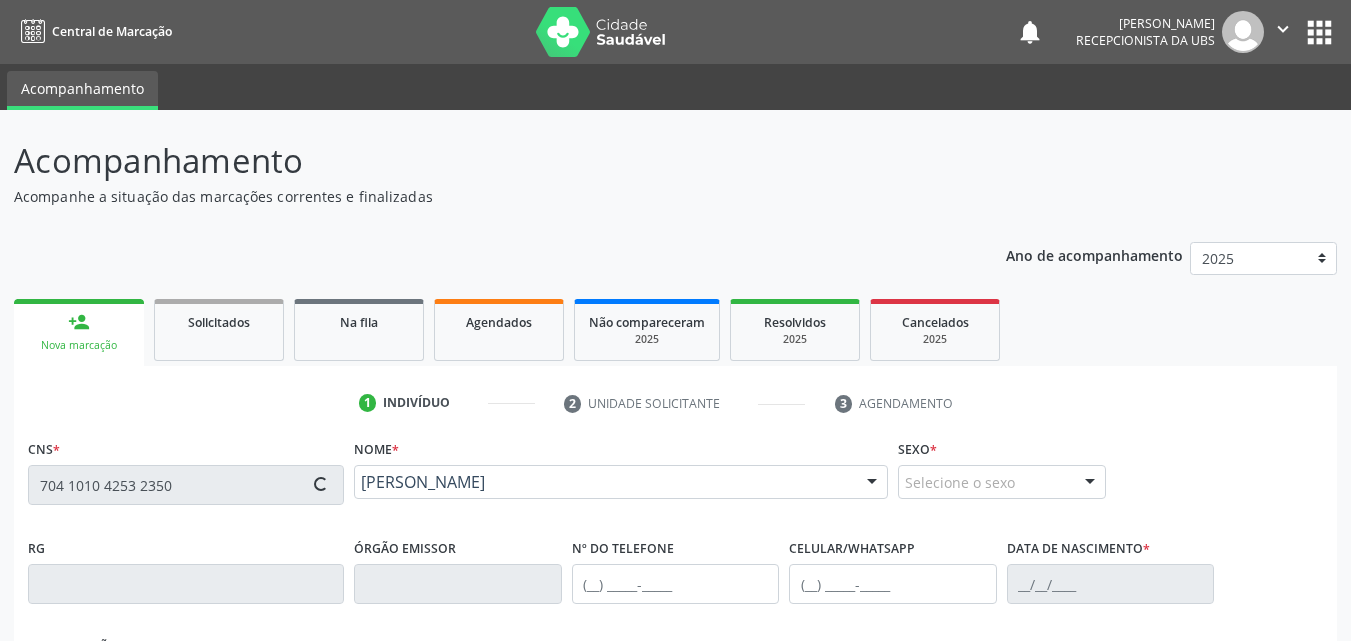 type on "0[DATE]" 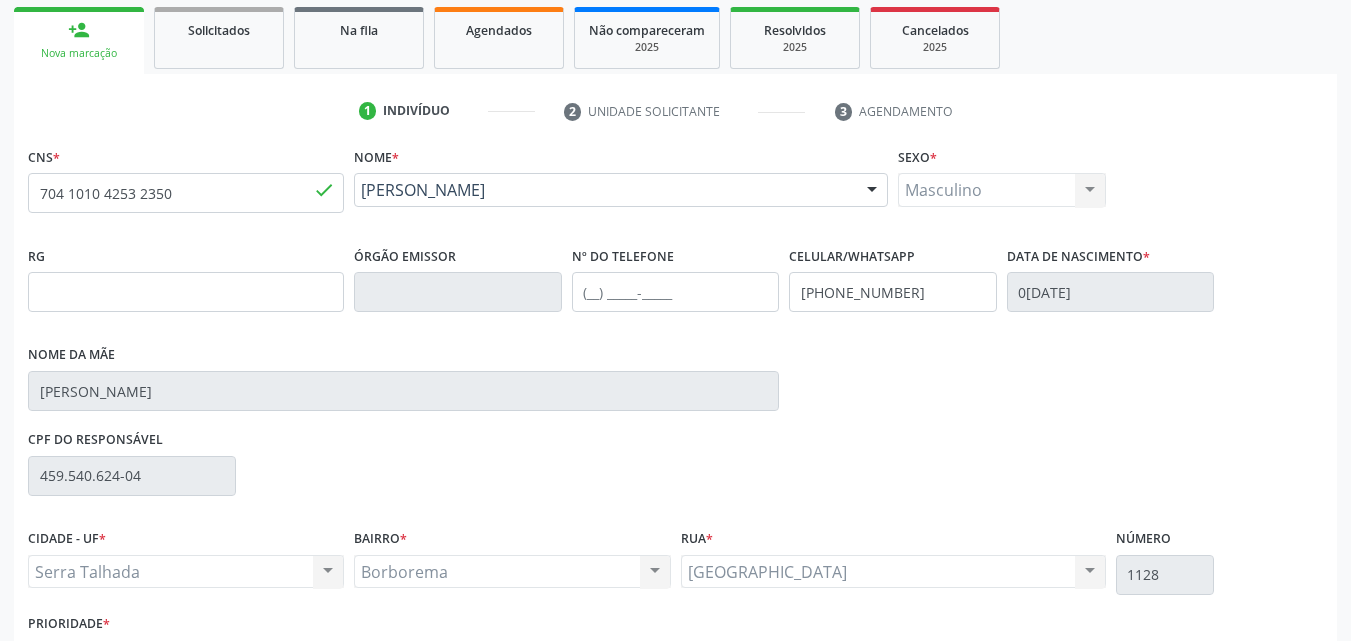 scroll, scrollTop: 429, scrollLeft: 0, axis: vertical 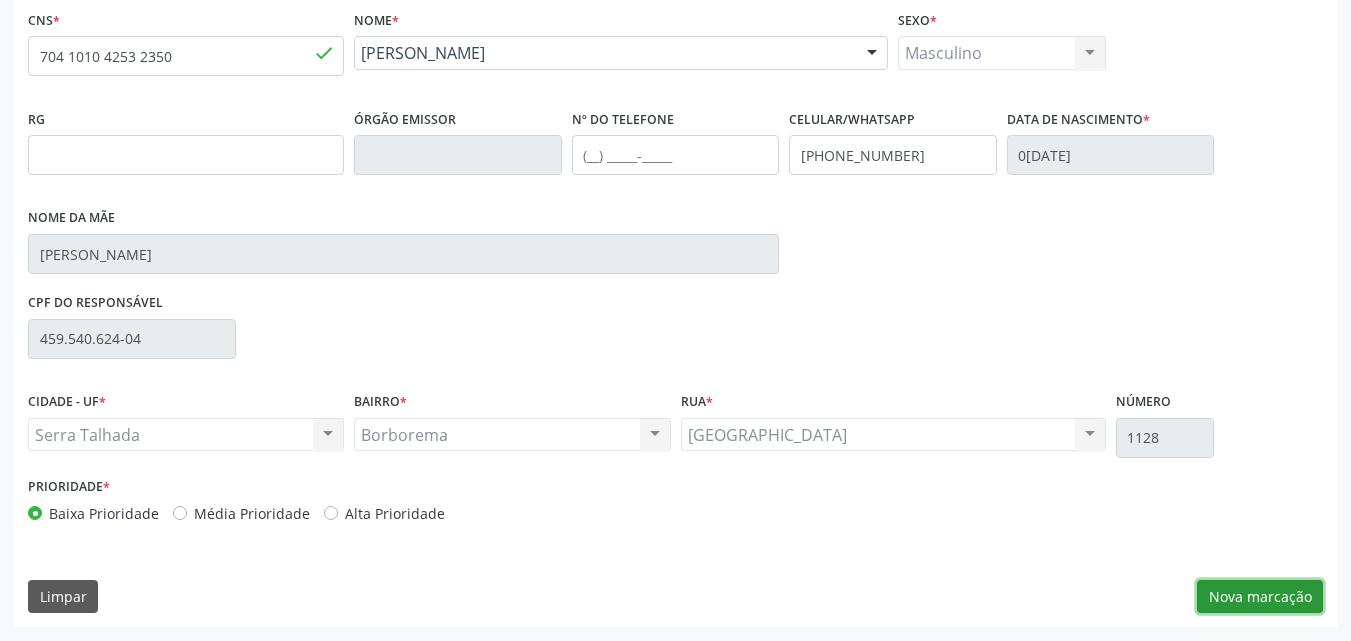 click on "Nova marcação" at bounding box center [1260, 597] 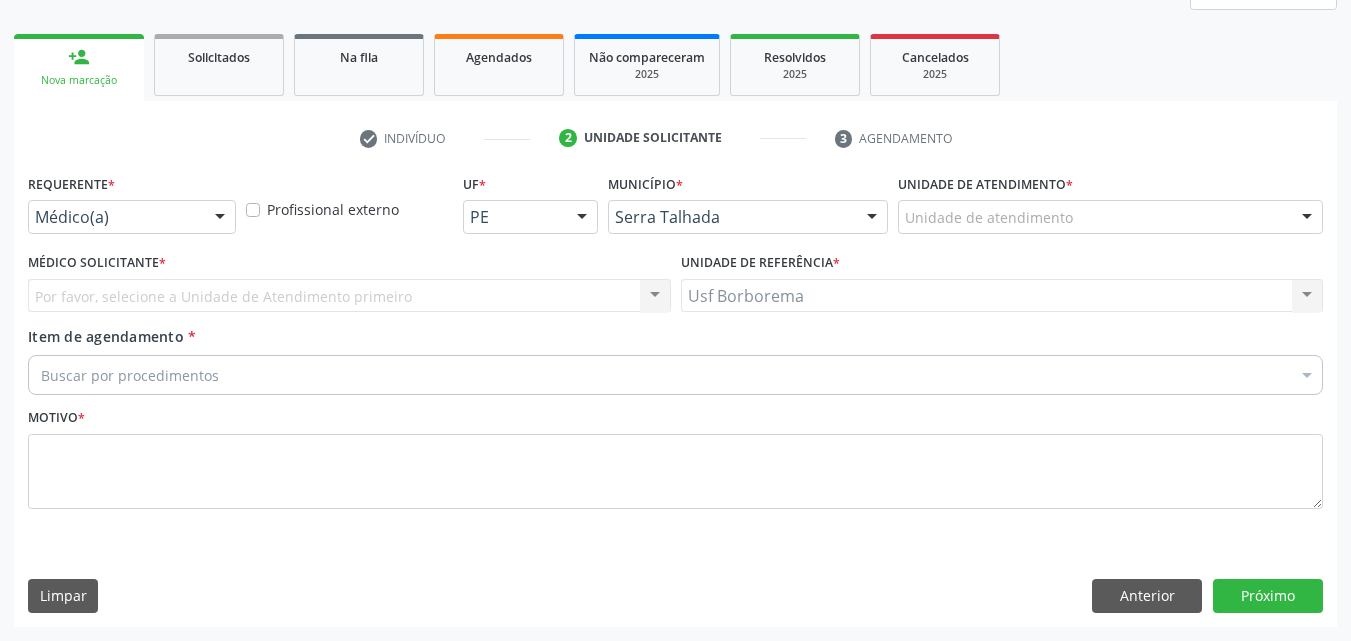 scroll, scrollTop: 265, scrollLeft: 0, axis: vertical 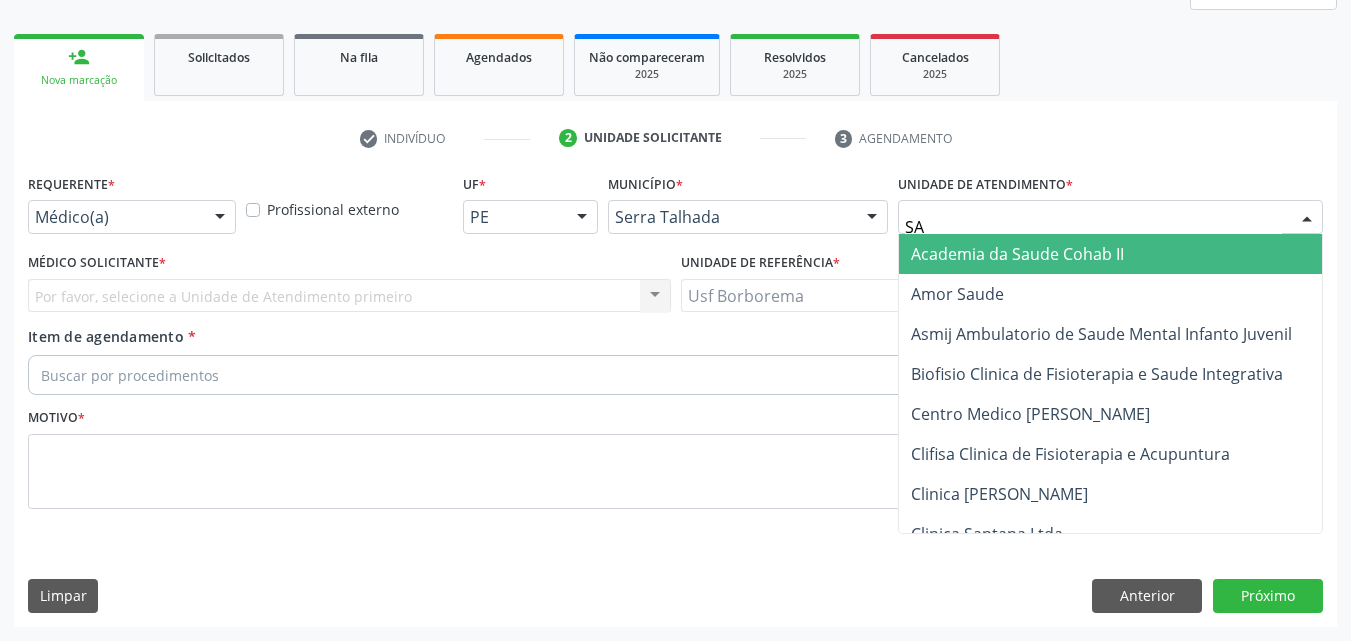 type on "SAO" 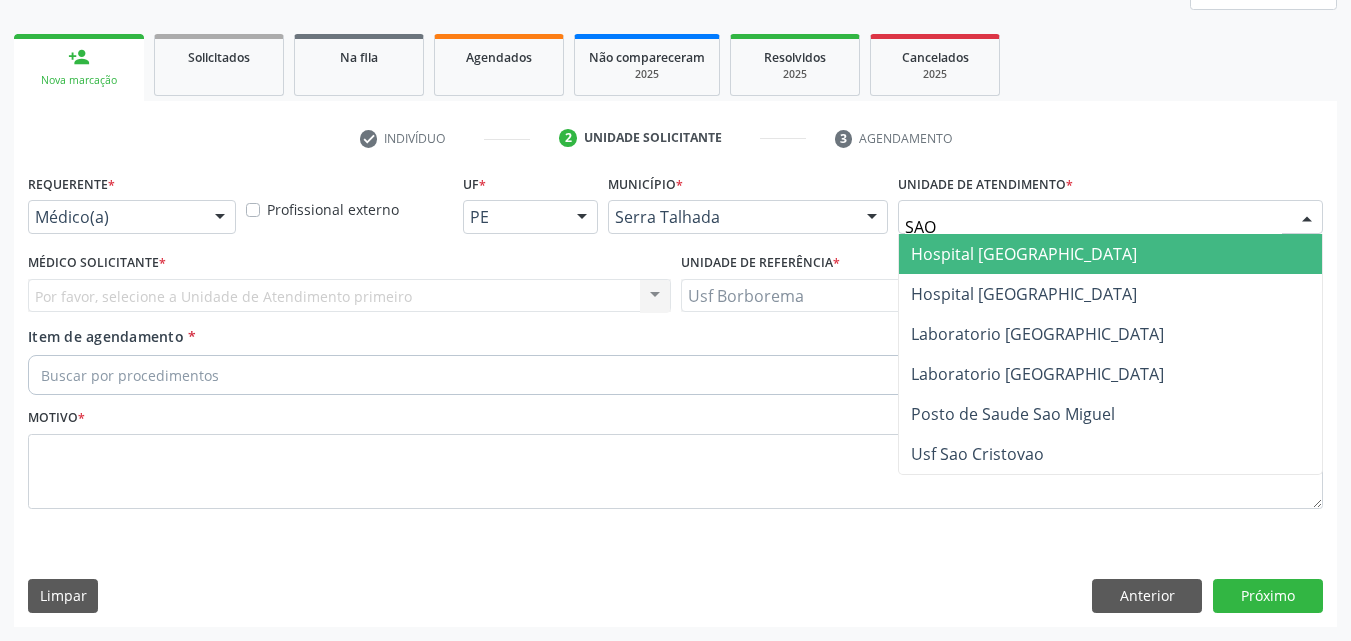 click on "Hospital [GEOGRAPHIC_DATA]" at bounding box center (1024, 254) 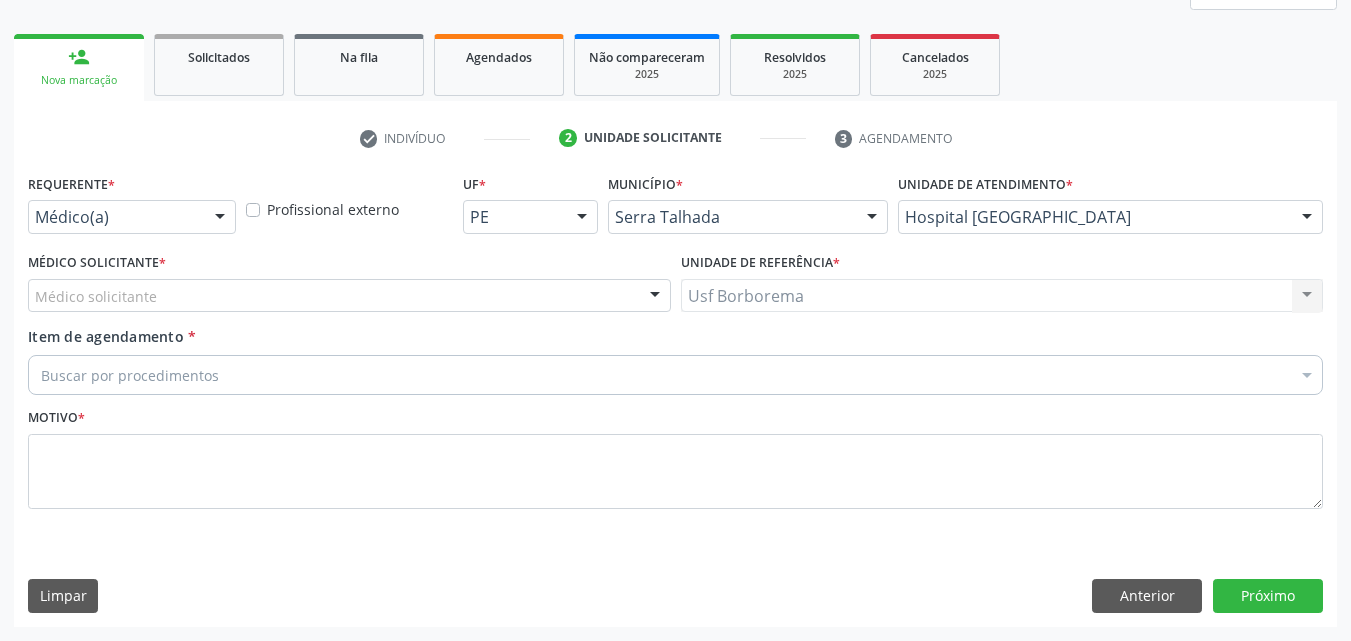 click on "Médico Solicitante
*
Médico solicitante
[PERSON_NAME]   [PERSON_NAME] [PERSON_NAME]   [PERSON_NAME]   [PERSON_NAME] [PERSON_NAME] [PERSON_NAME] [PERSON_NAME]   Cleriston [PERSON_NAME]   [PERSON_NAME] [PERSON_NAME]   [PERSON_NAME]   [PERSON_NAME]   [PERSON_NAME]   [PERSON_NAME]   [PERSON_NAME]   [PERSON_NAME]   [PERSON_NAME]   [PERSON_NAME] Junior   [PERSON_NAME] Neves   [PERSON_NAME] [PERSON_NAME]" at bounding box center (349, 280) 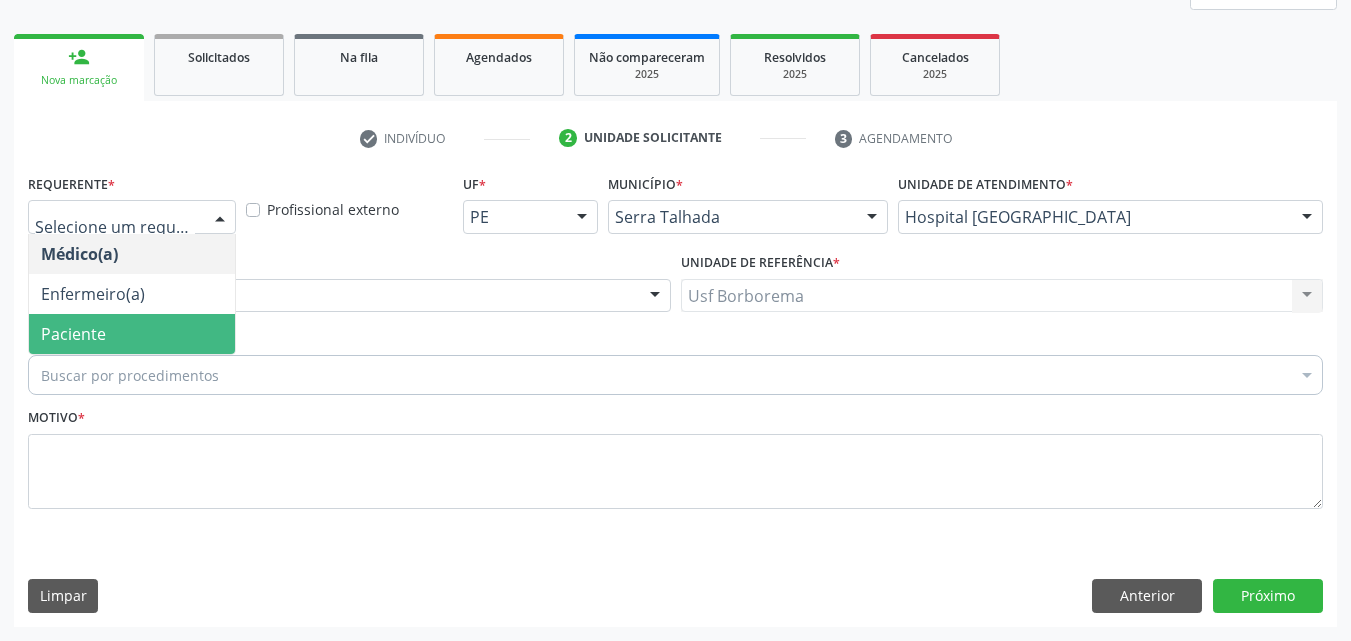 drag, startPoint x: 135, startPoint y: 332, endPoint x: 145, endPoint y: 326, distance: 11.661903 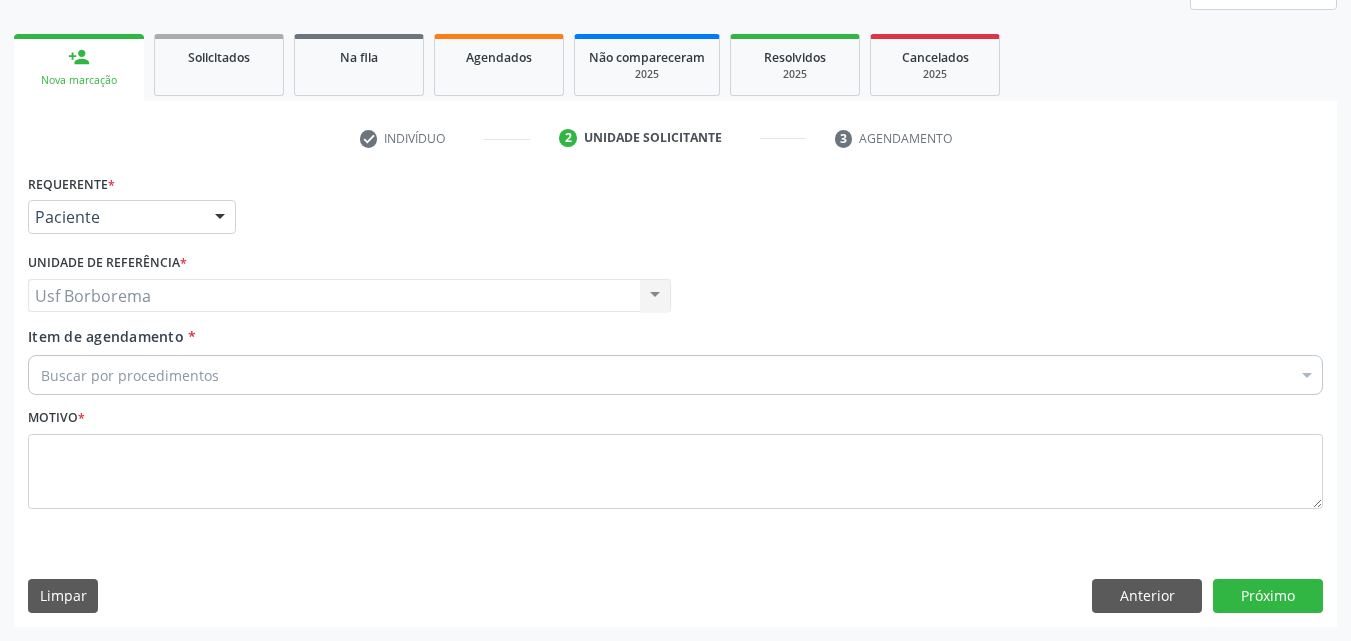 drag, startPoint x: 548, startPoint y: 301, endPoint x: 529, endPoint y: 279, distance: 29.068884 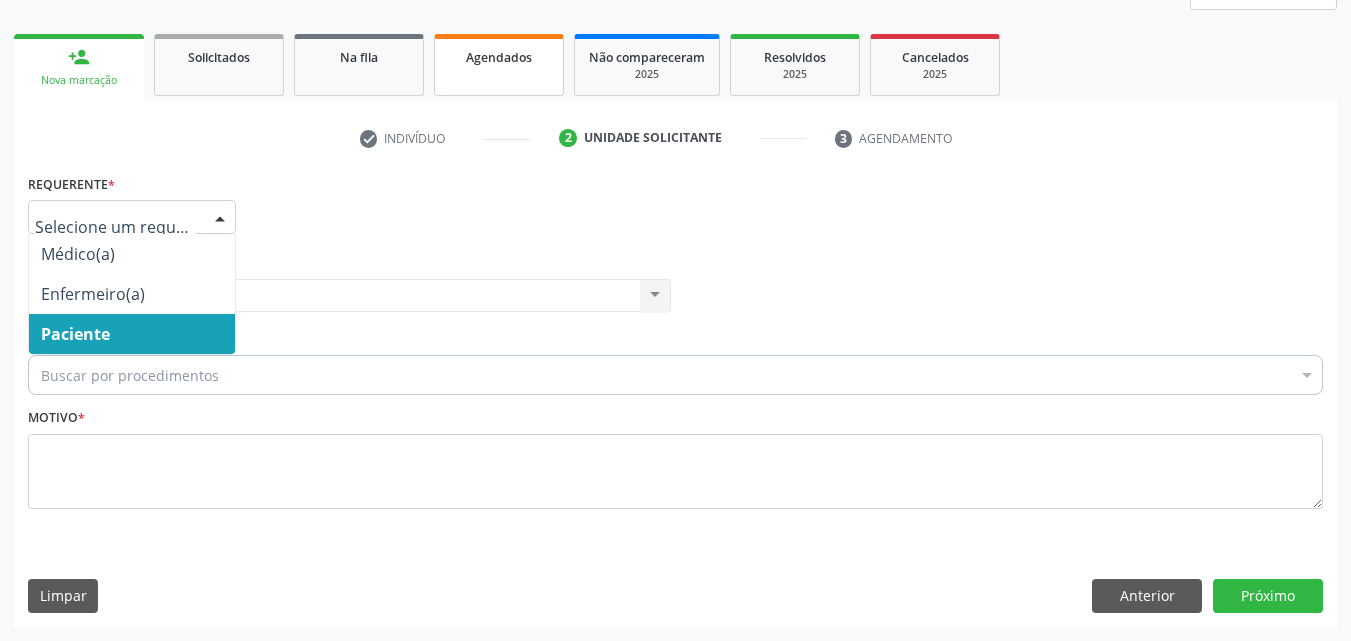 click on "Agendados" at bounding box center [499, 56] 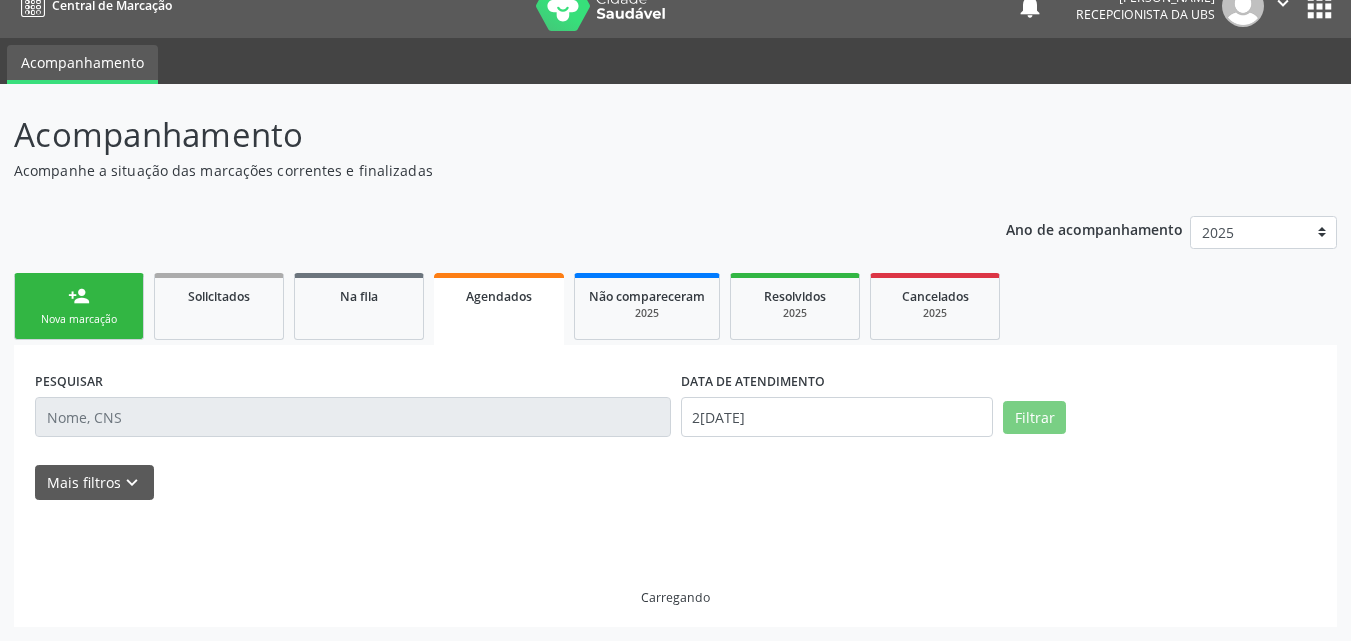 scroll, scrollTop: 26, scrollLeft: 0, axis: vertical 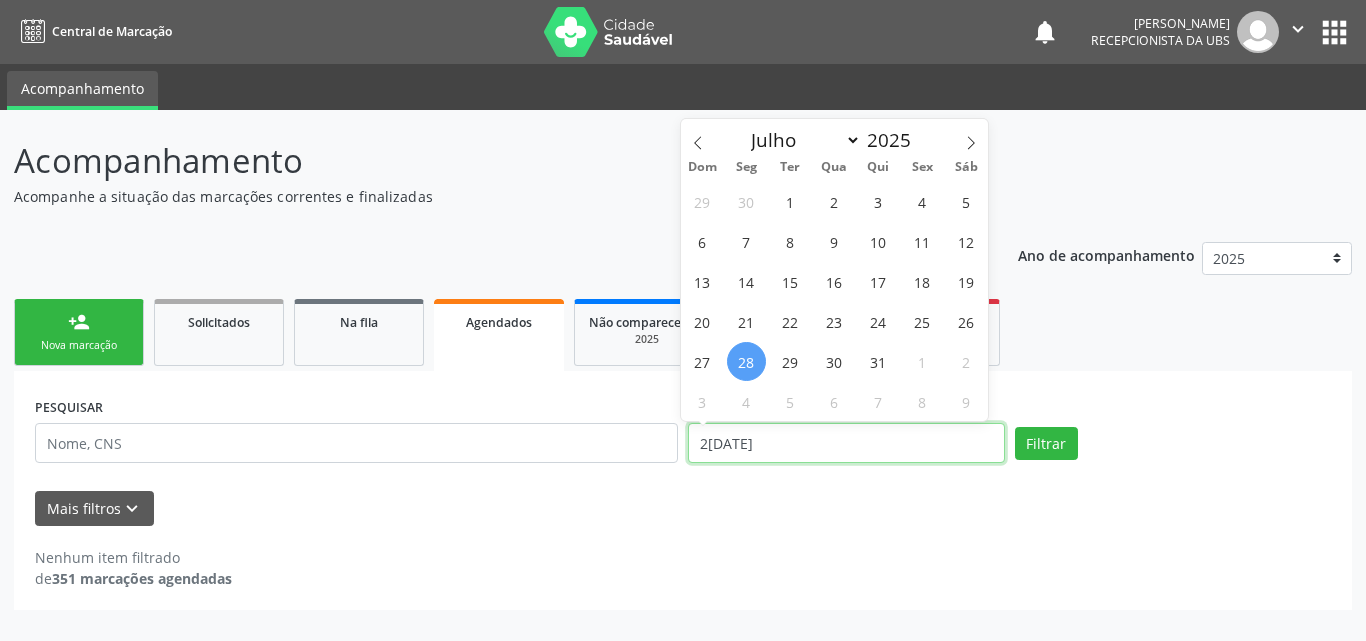 click on "2[DATE]" at bounding box center [846, 443] 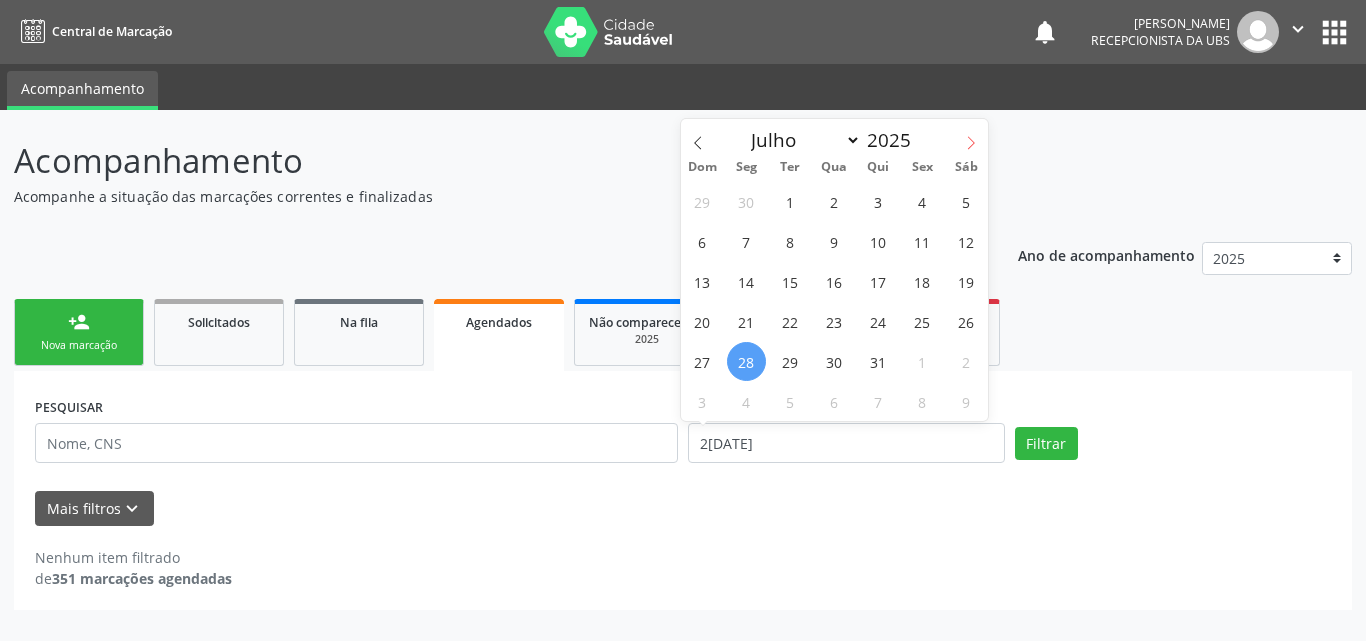 click 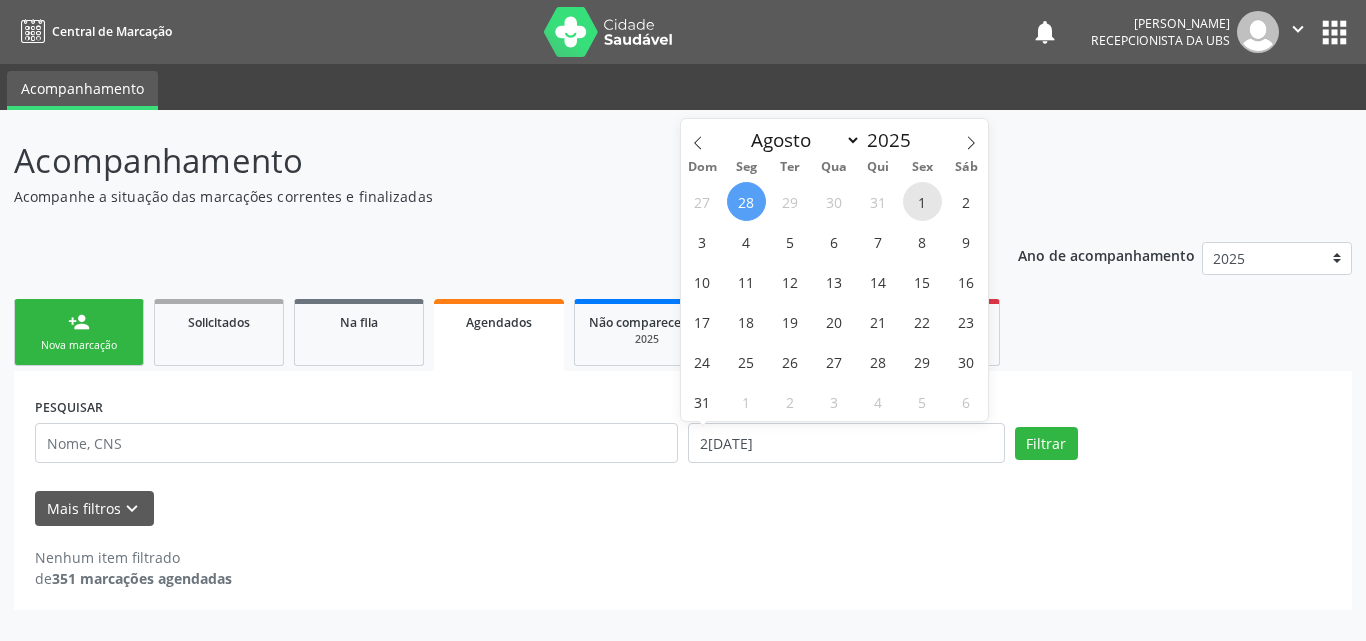 click on "1" at bounding box center [922, 201] 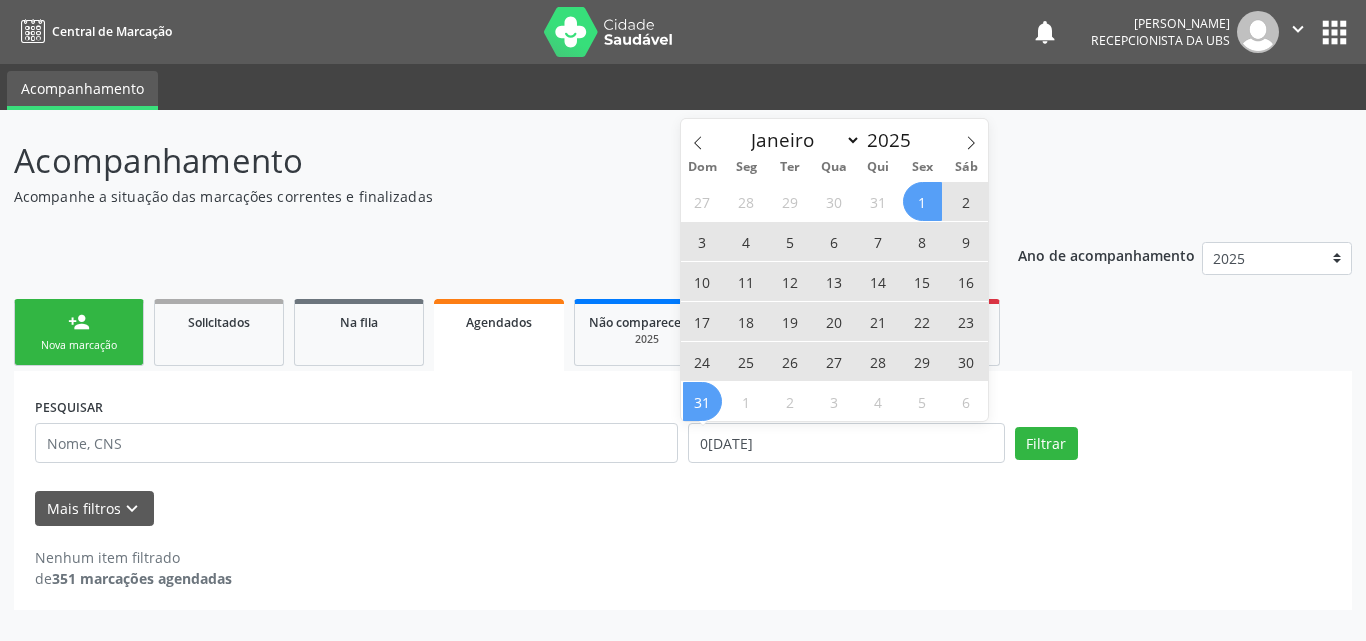 click on "31" at bounding box center [702, 401] 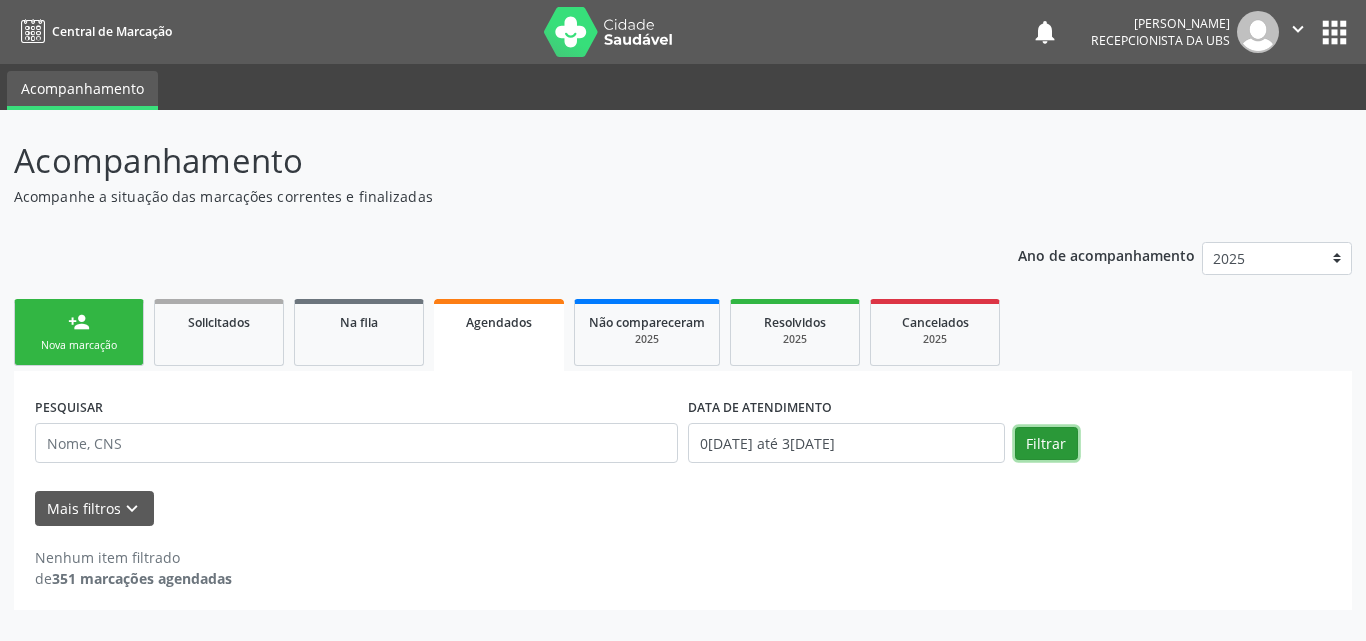 click on "Filtrar" at bounding box center [1046, 444] 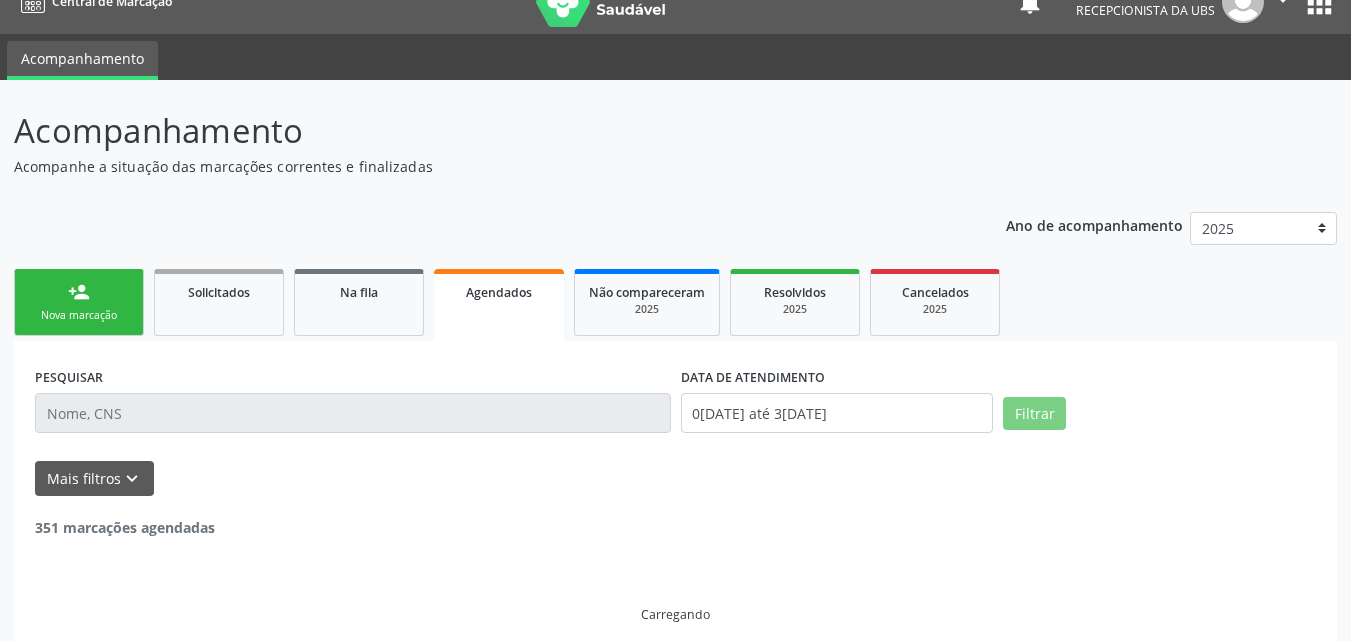 scroll, scrollTop: 47, scrollLeft: 0, axis: vertical 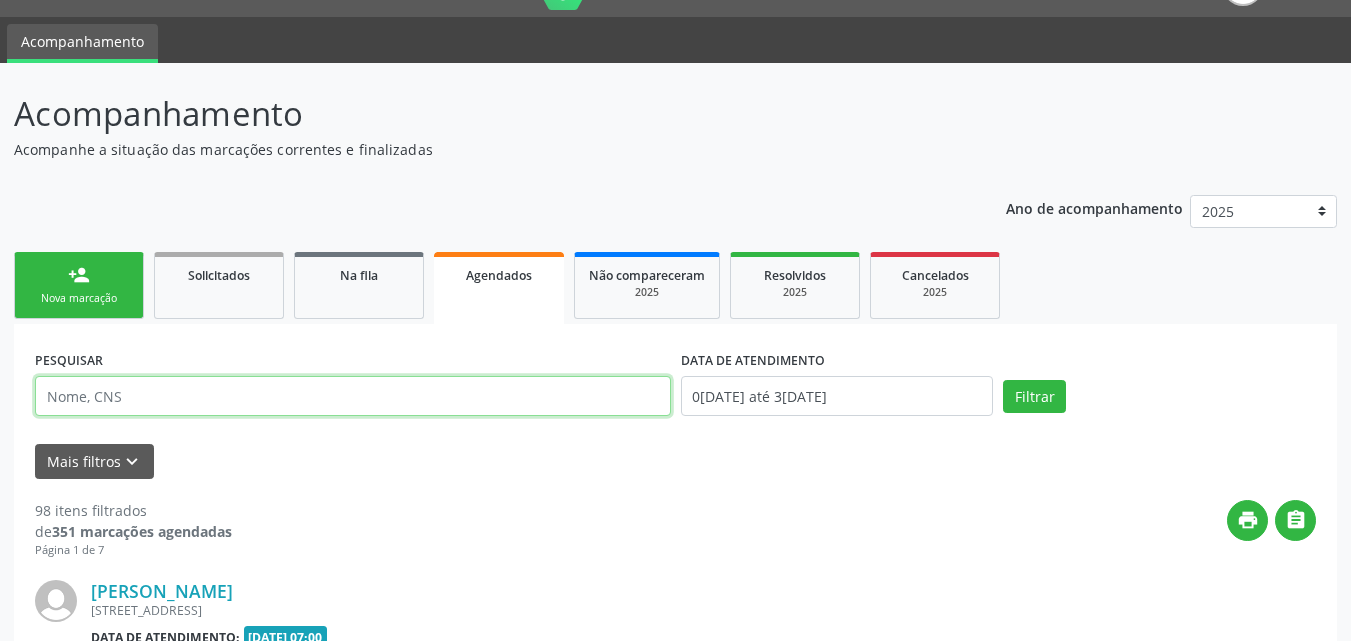 click at bounding box center (353, 396) 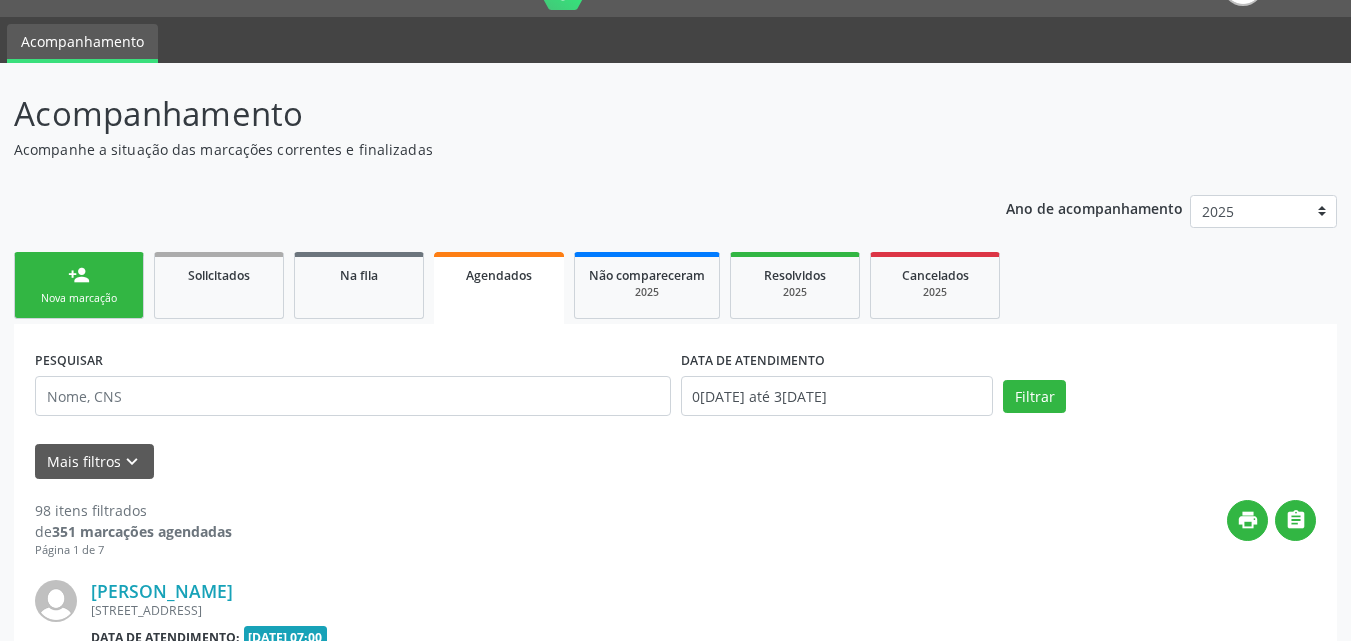 click on "print   " at bounding box center (774, 529) 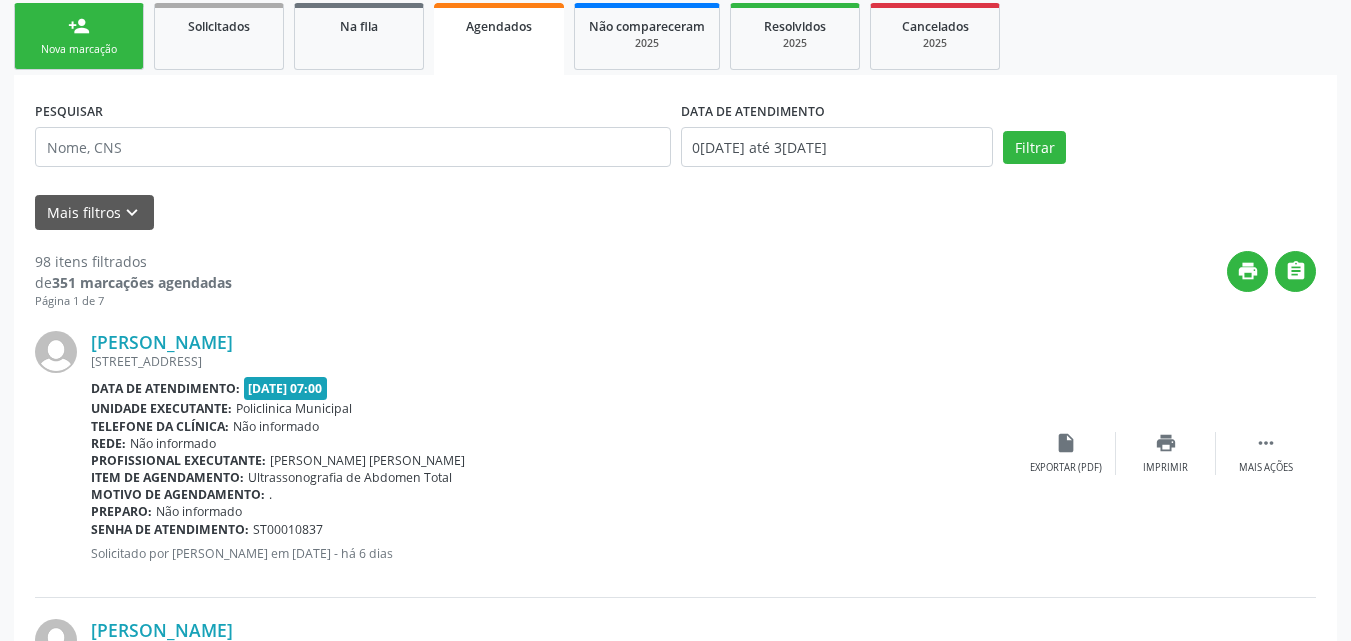 scroll, scrollTop: 247, scrollLeft: 0, axis: vertical 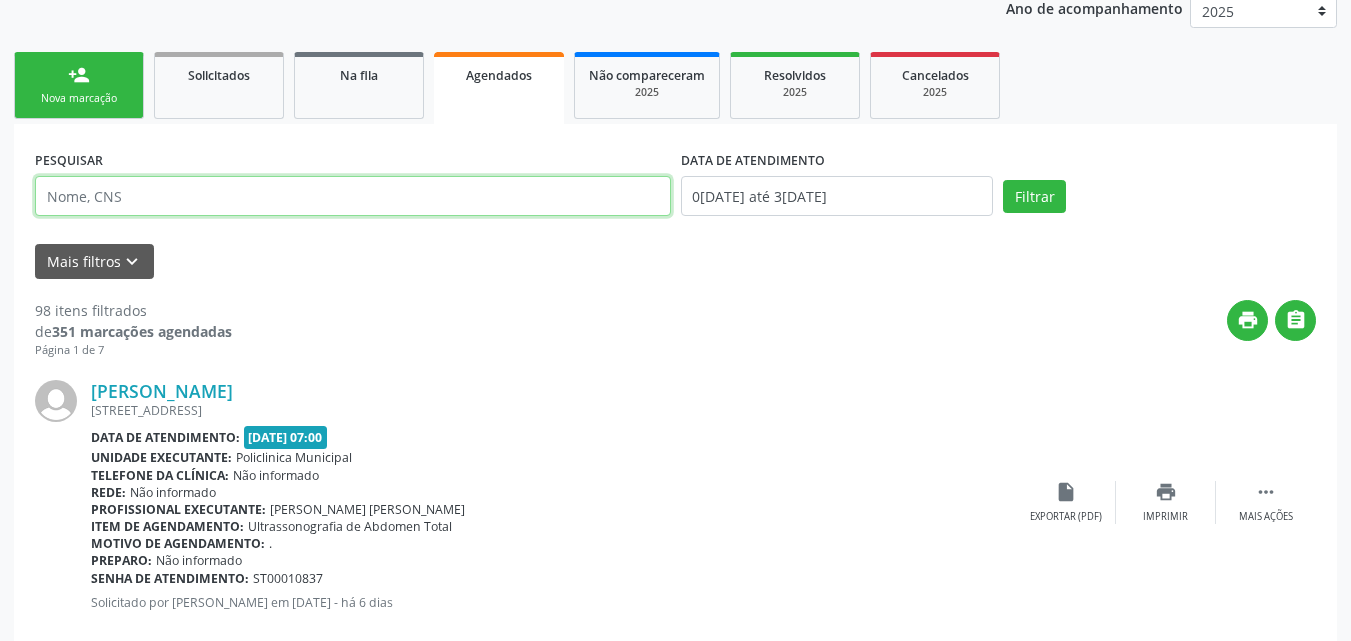 click at bounding box center [353, 196] 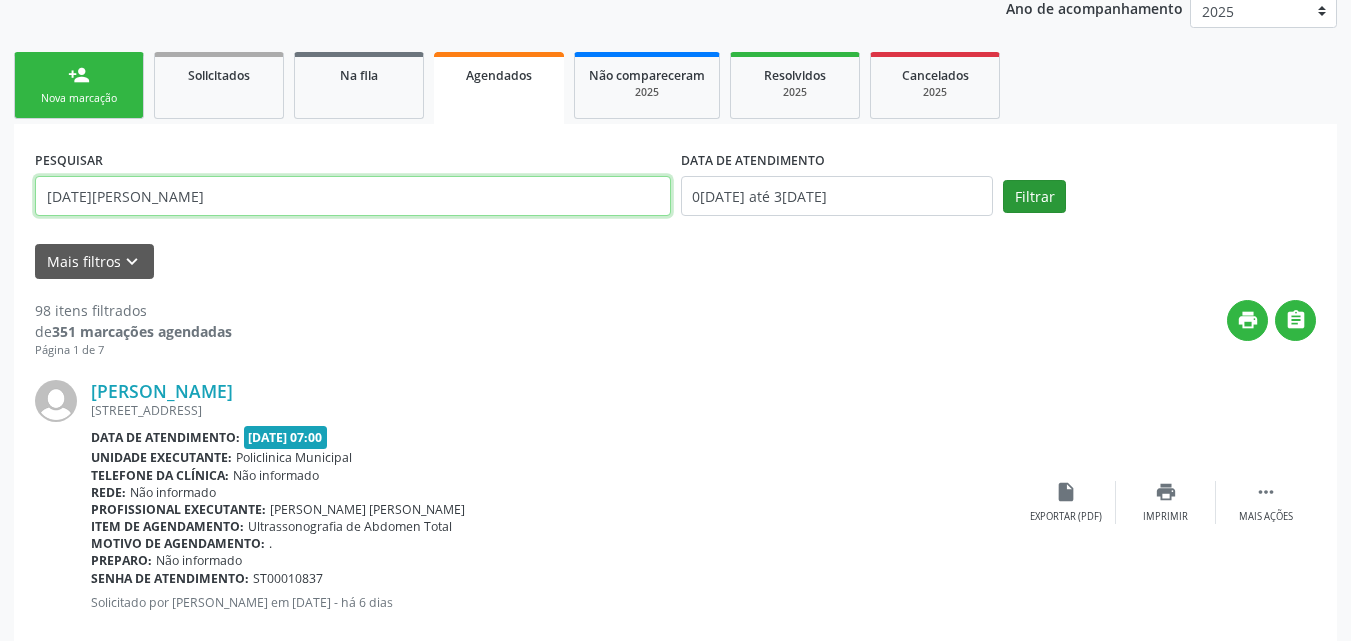 type on "[DATE][PERSON_NAME]" 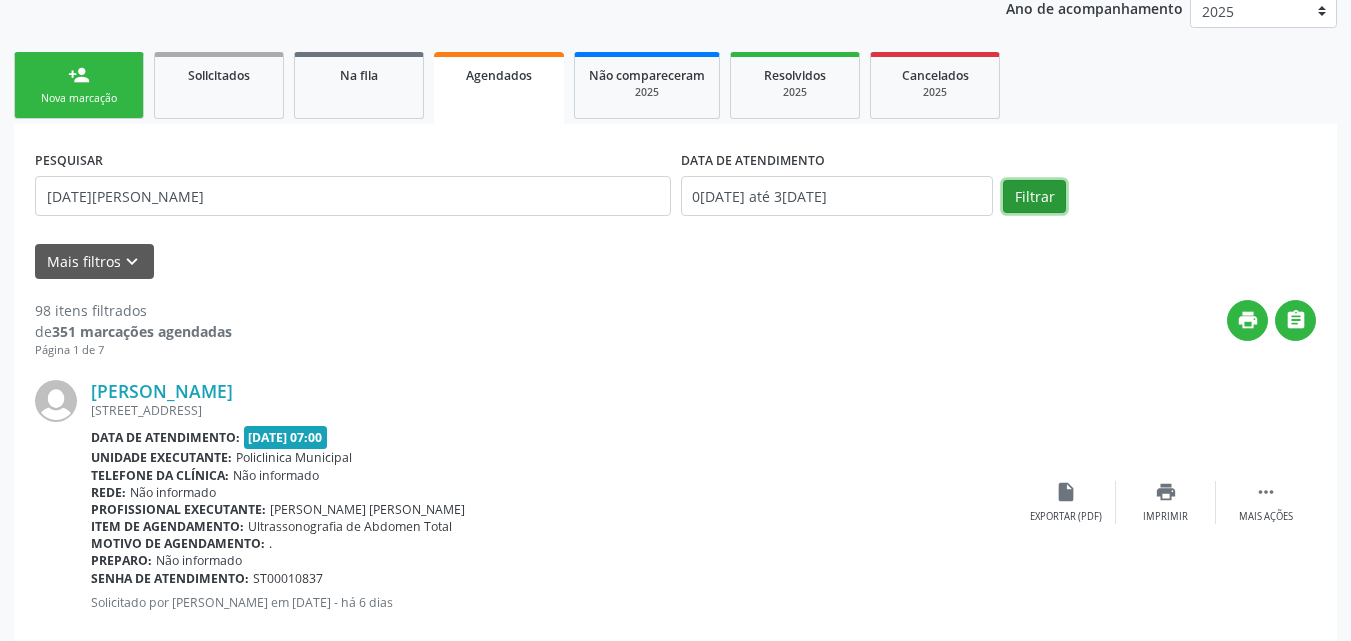 click on "Filtrar" at bounding box center (1034, 197) 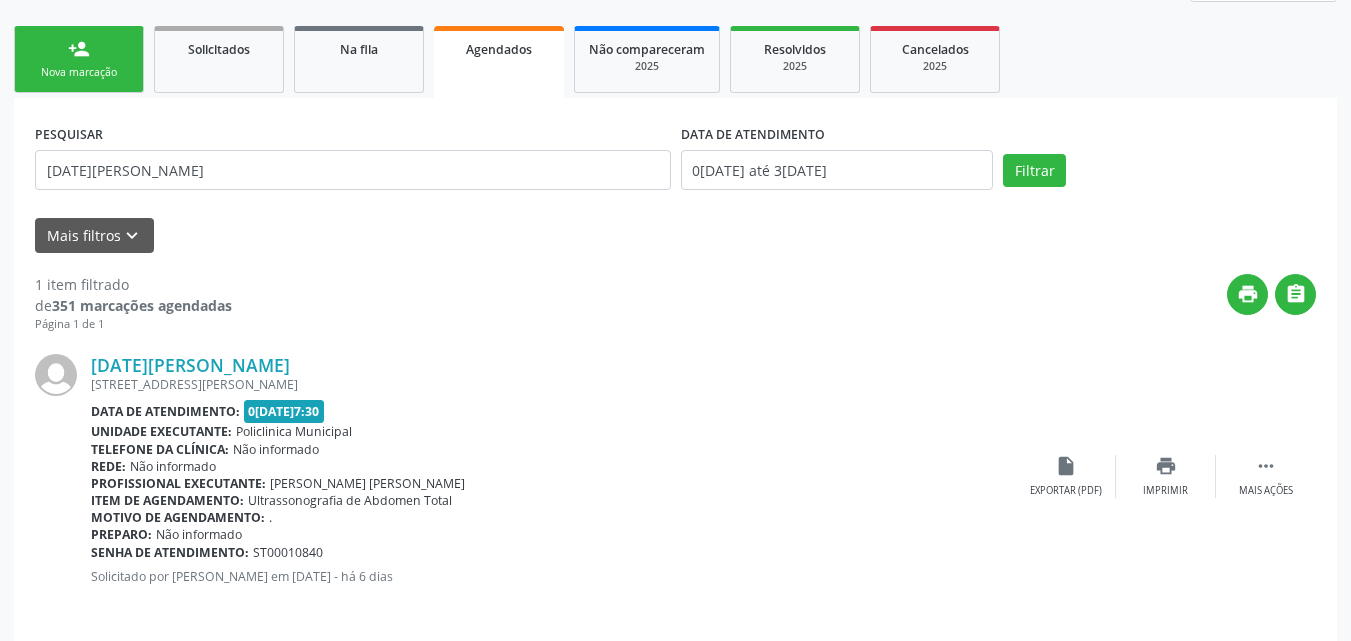 scroll, scrollTop: 287, scrollLeft: 0, axis: vertical 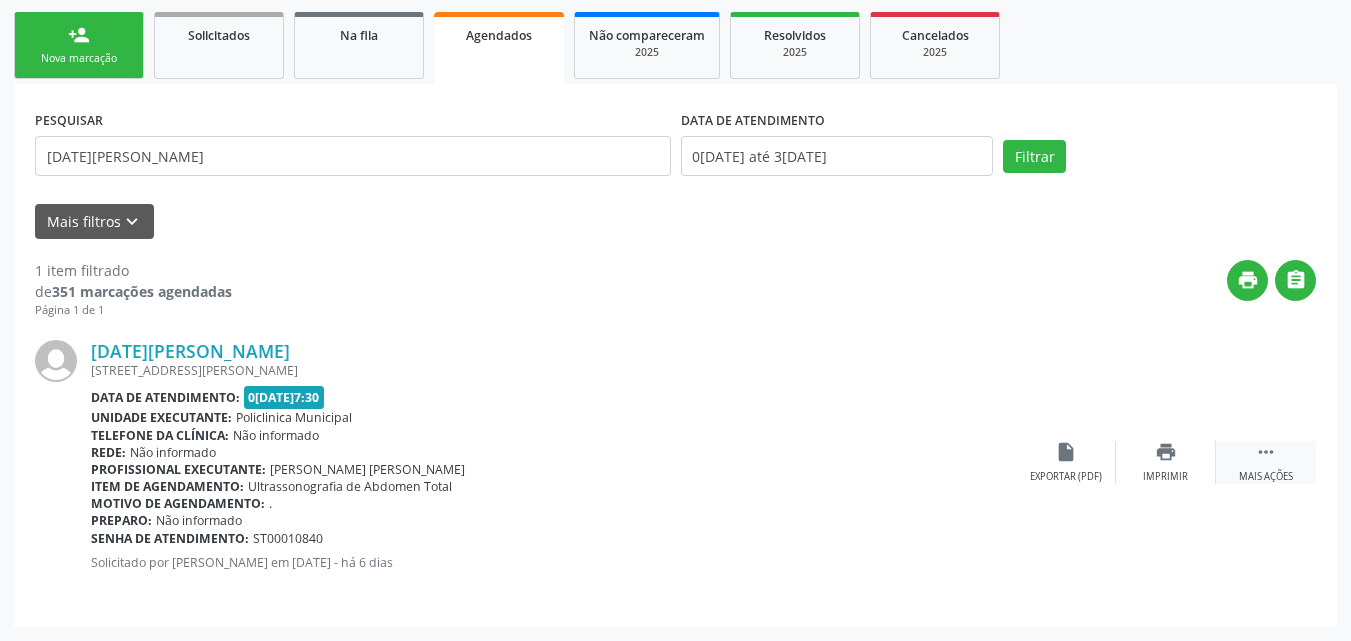 click on "" at bounding box center (1266, 452) 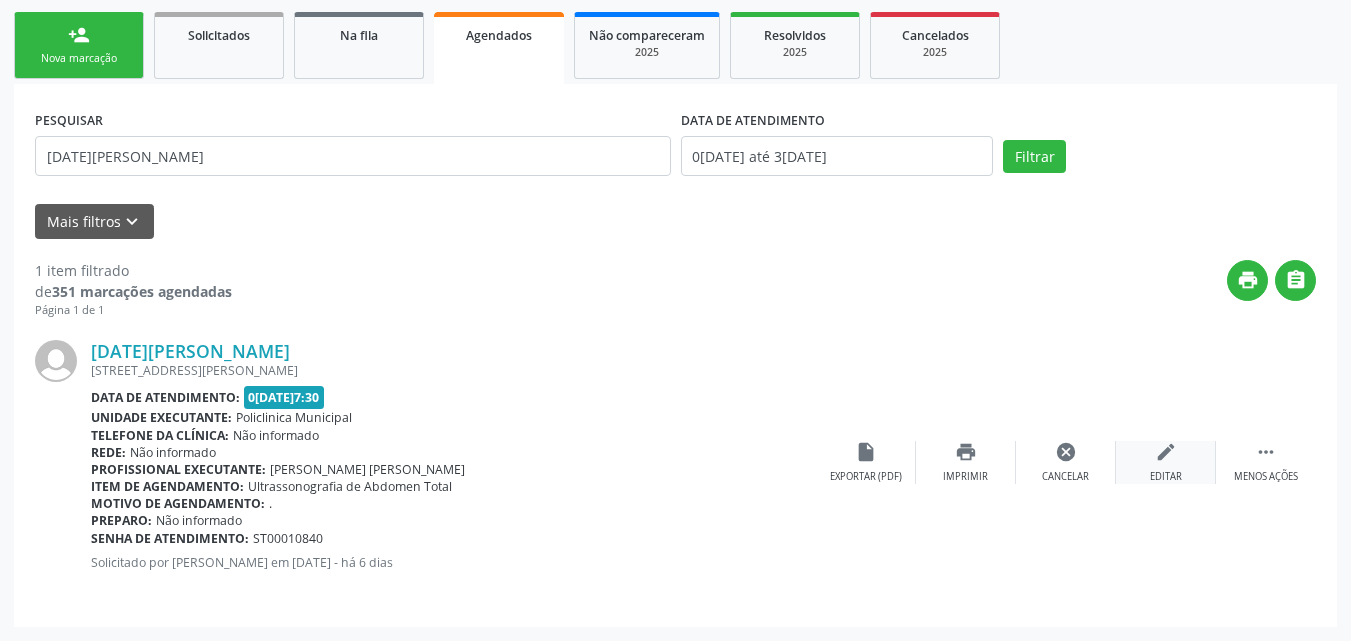 click on "edit
Editar" at bounding box center (1166, 462) 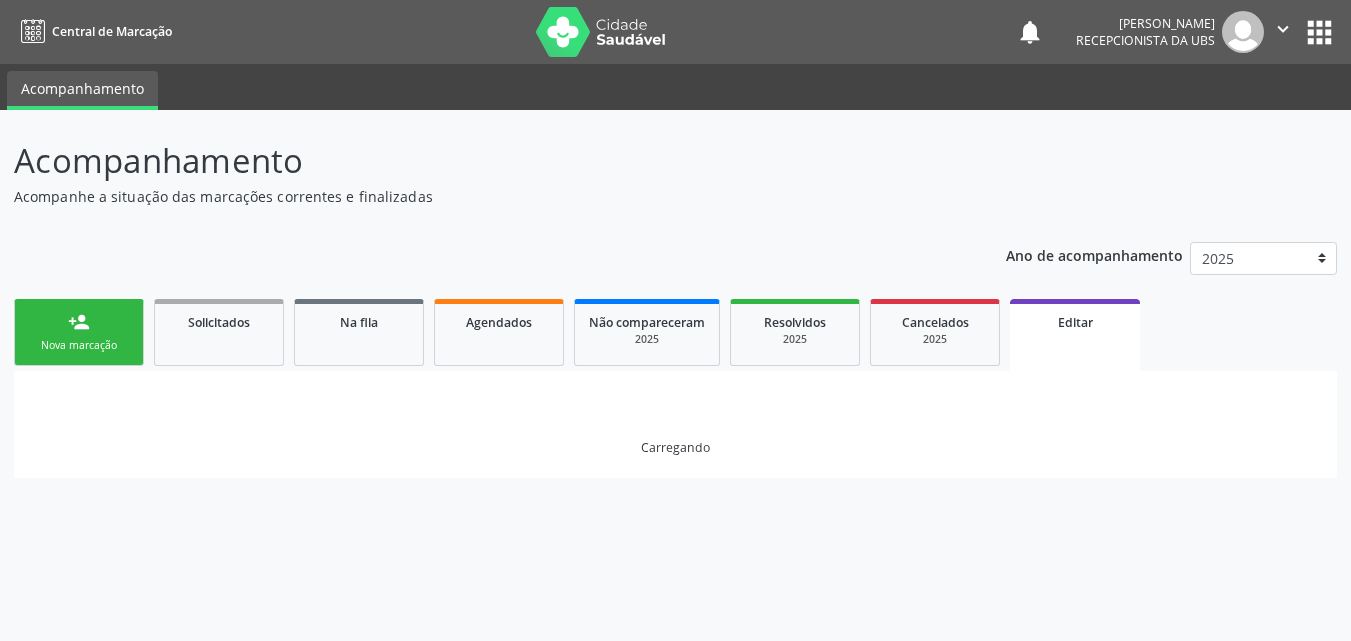 scroll, scrollTop: 0, scrollLeft: 0, axis: both 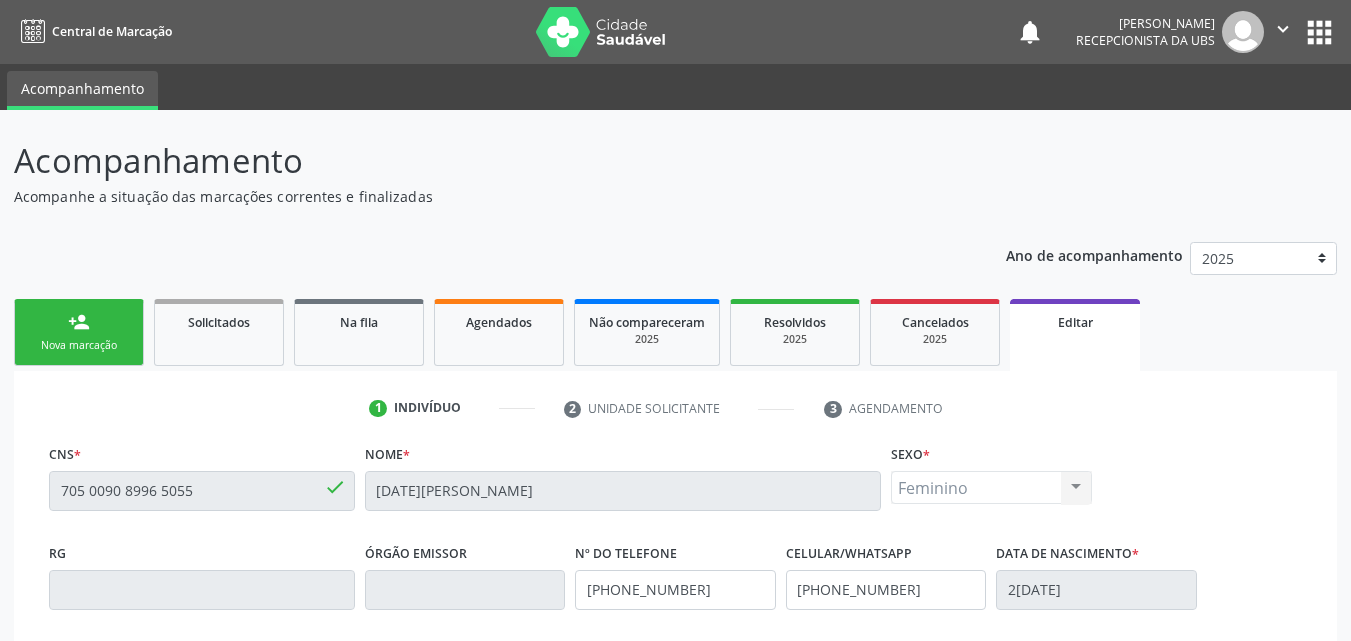 click on "705 0090 8996 5055       done" at bounding box center (202, 491) 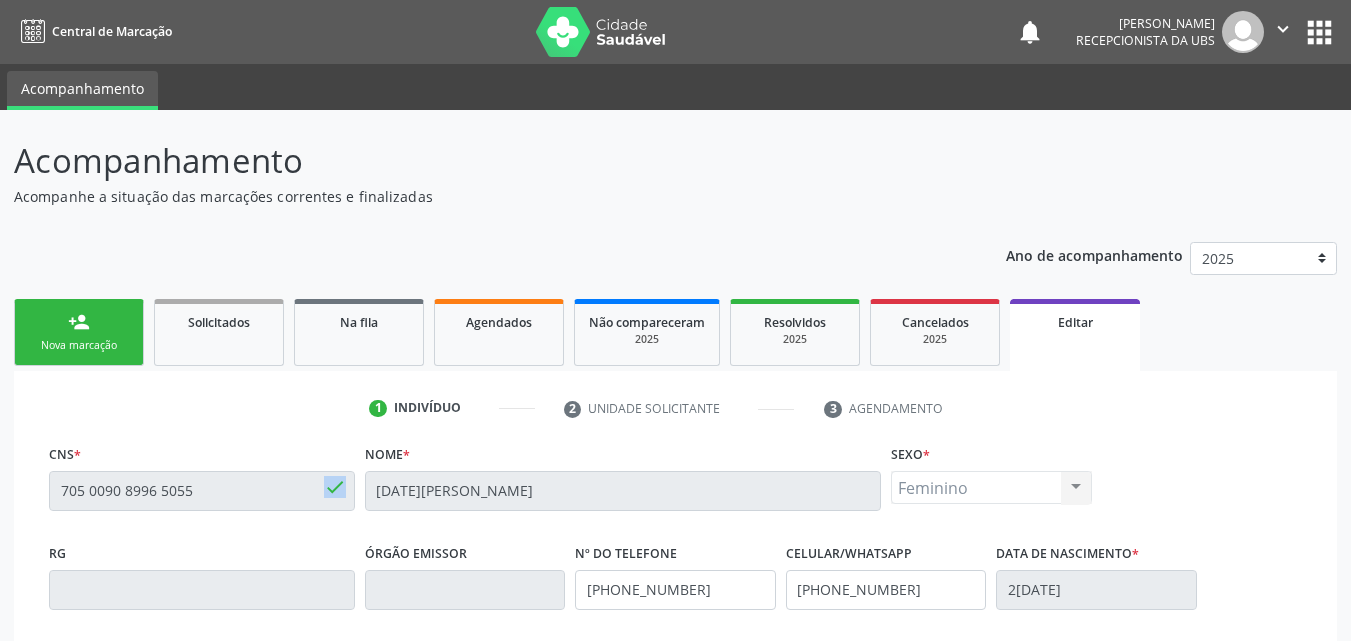 click on "done" at bounding box center [335, 487] 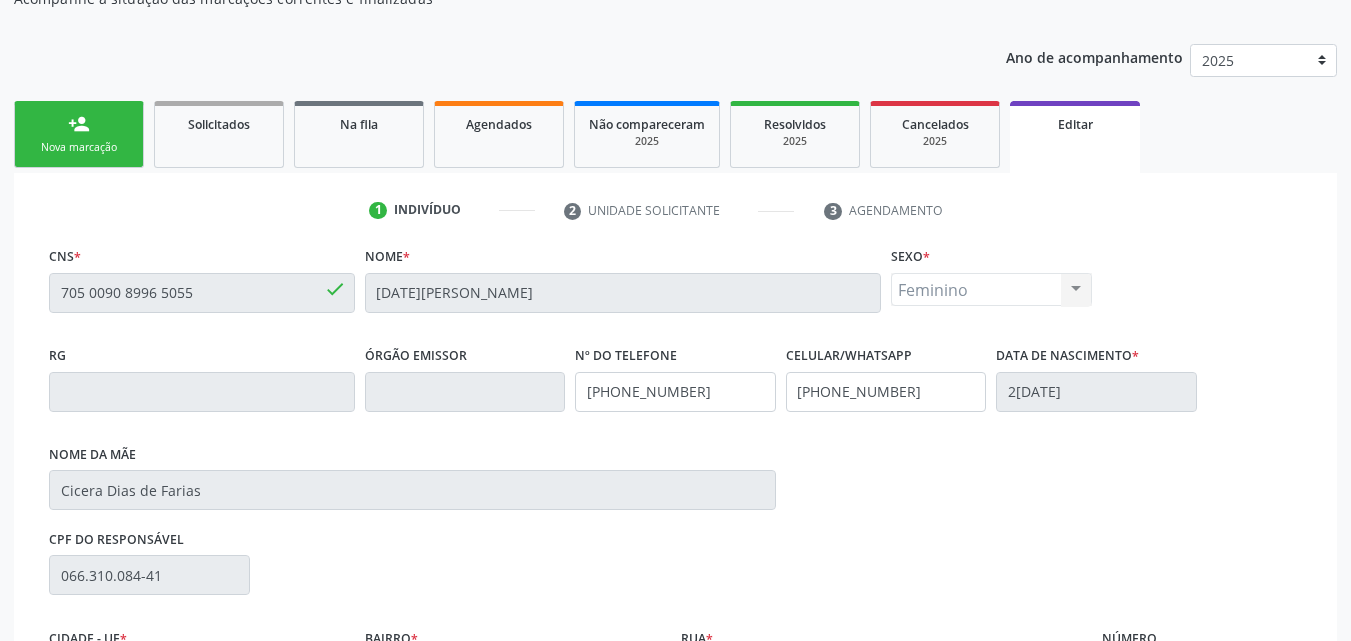 scroll, scrollTop: 200, scrollLeft: 0, axis: vertical 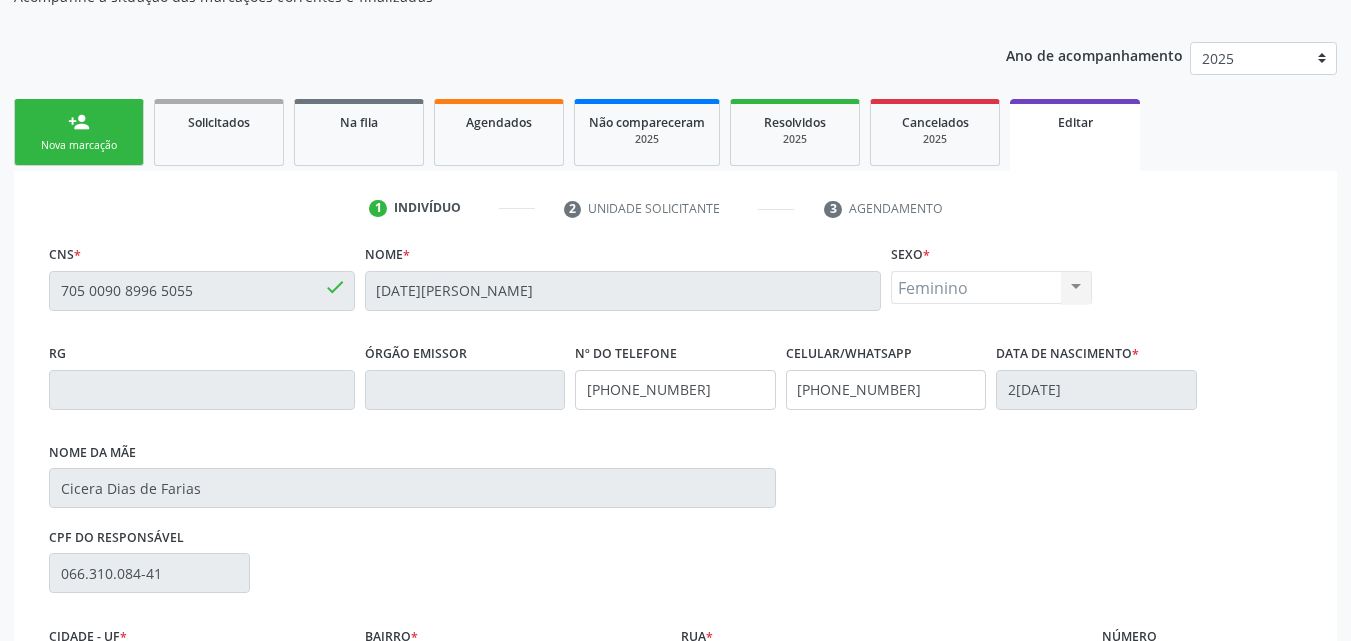 drag, startPoint x: 182, startPoint y: 286, endPoint x: 109, endPoint y: 264, distance: 76.243034 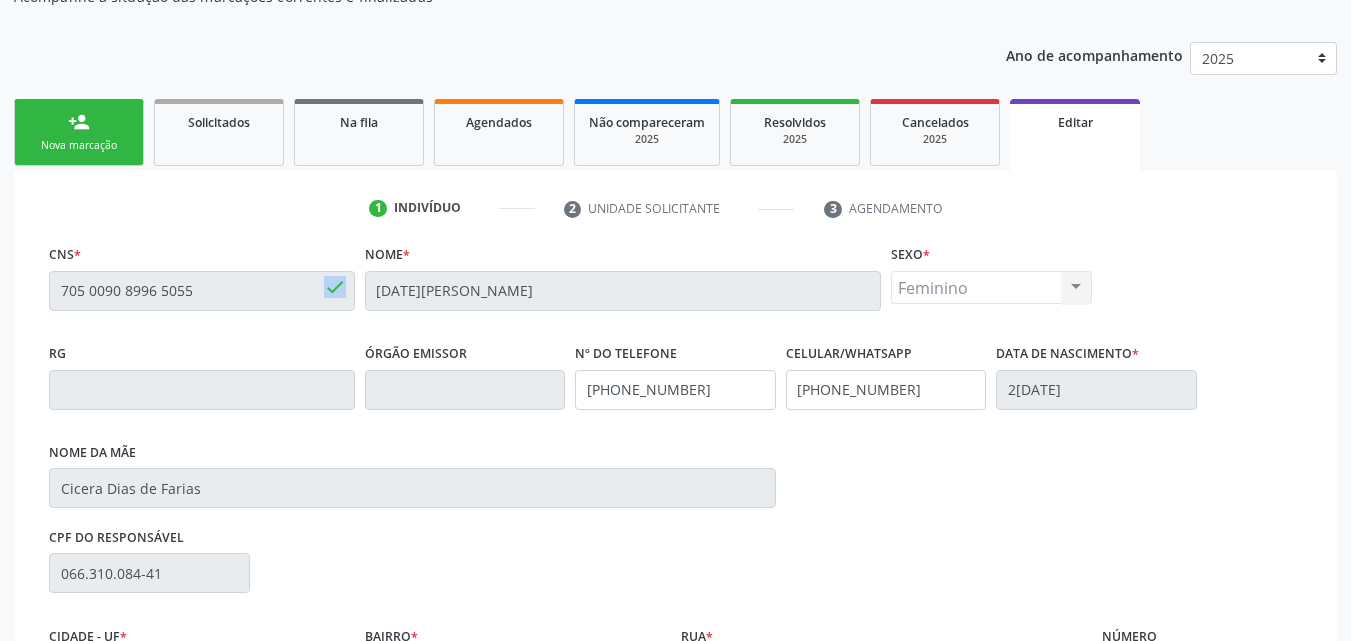 click on "done" at bounding box center (335, 287) 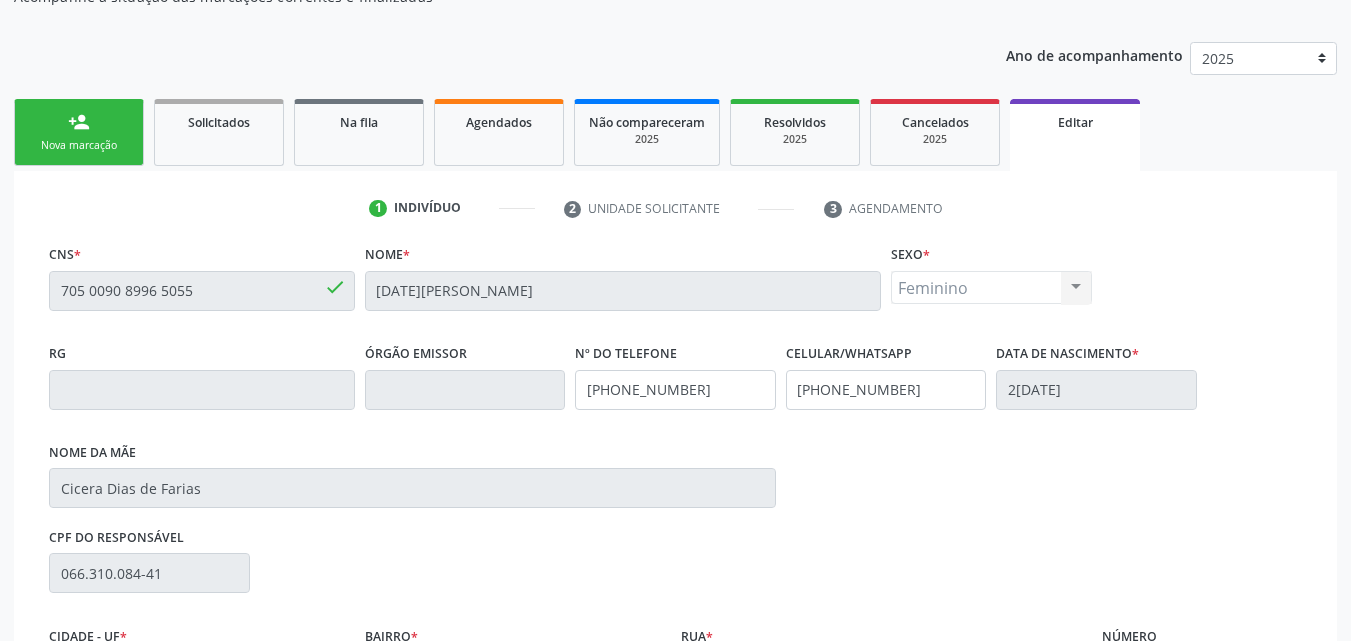 click on "CNS
*
705 0090 8996 5055       done" at bounding box center [202, 275] 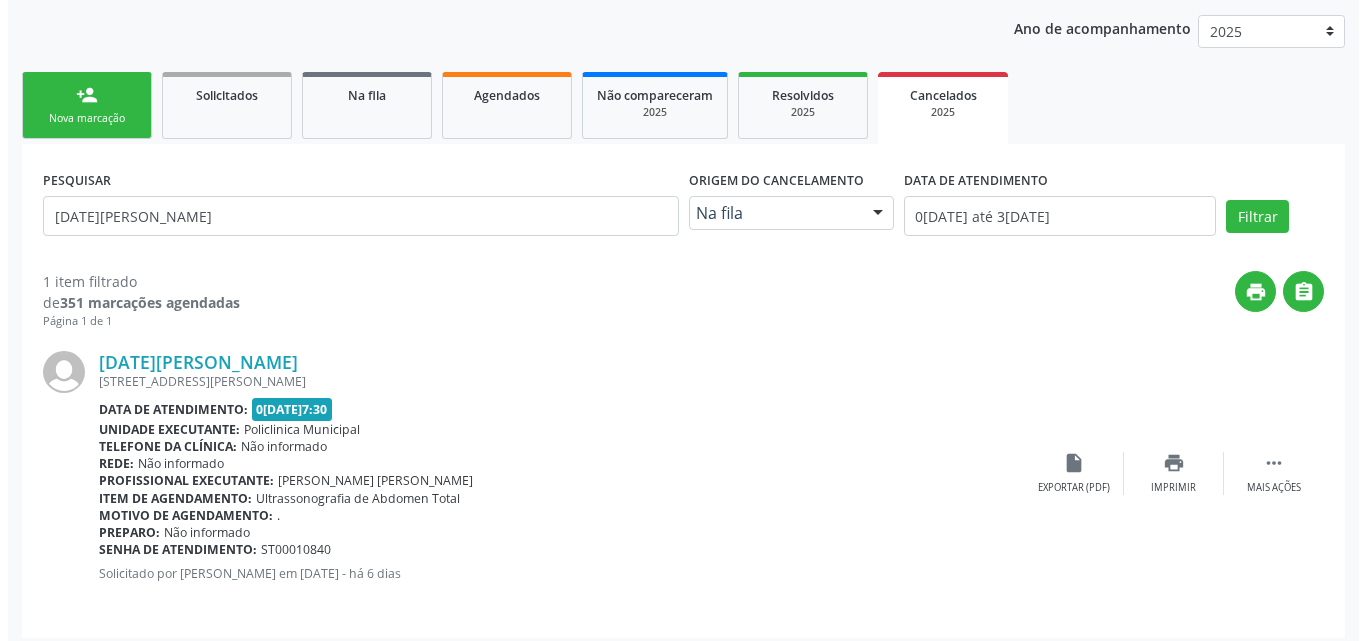 scroll, scrollTop: 238, scrollLeft: 0, axis: vertical 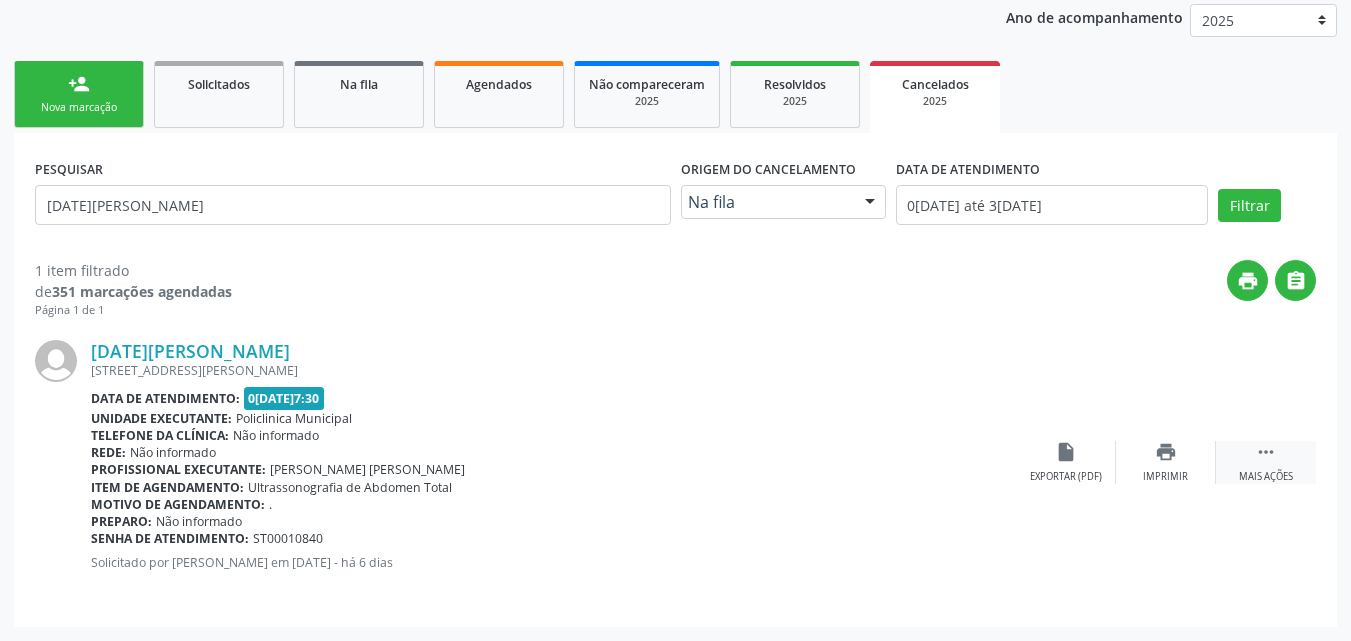 click on "
Mais ações" at bounding box center (1266, 462) 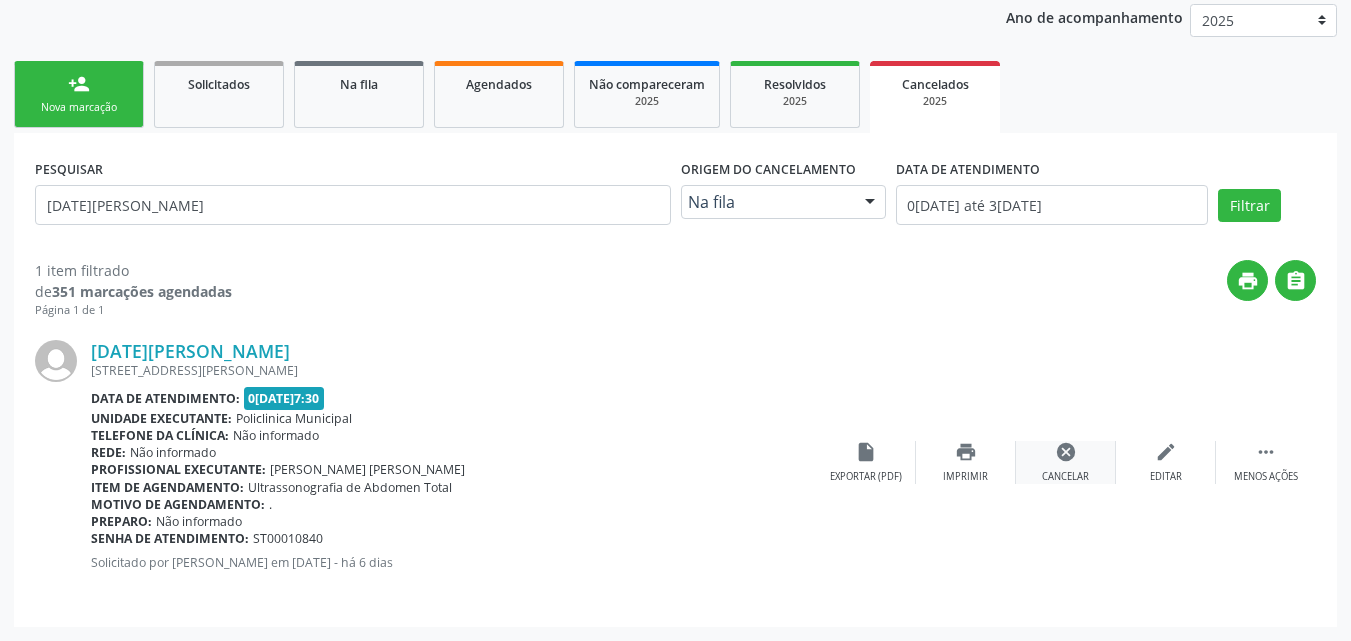 click on "cancel" at bounding box center (1066, 452) 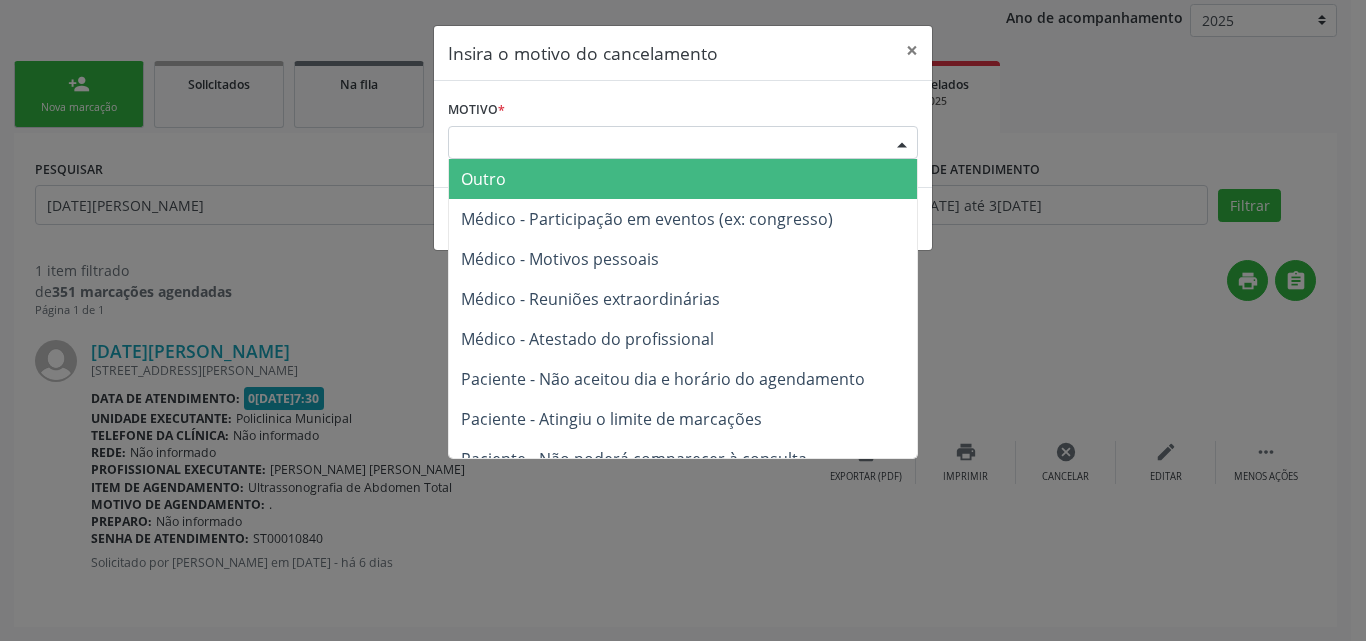 click on "Escolha o motivo" at bounding box center (683, 143) 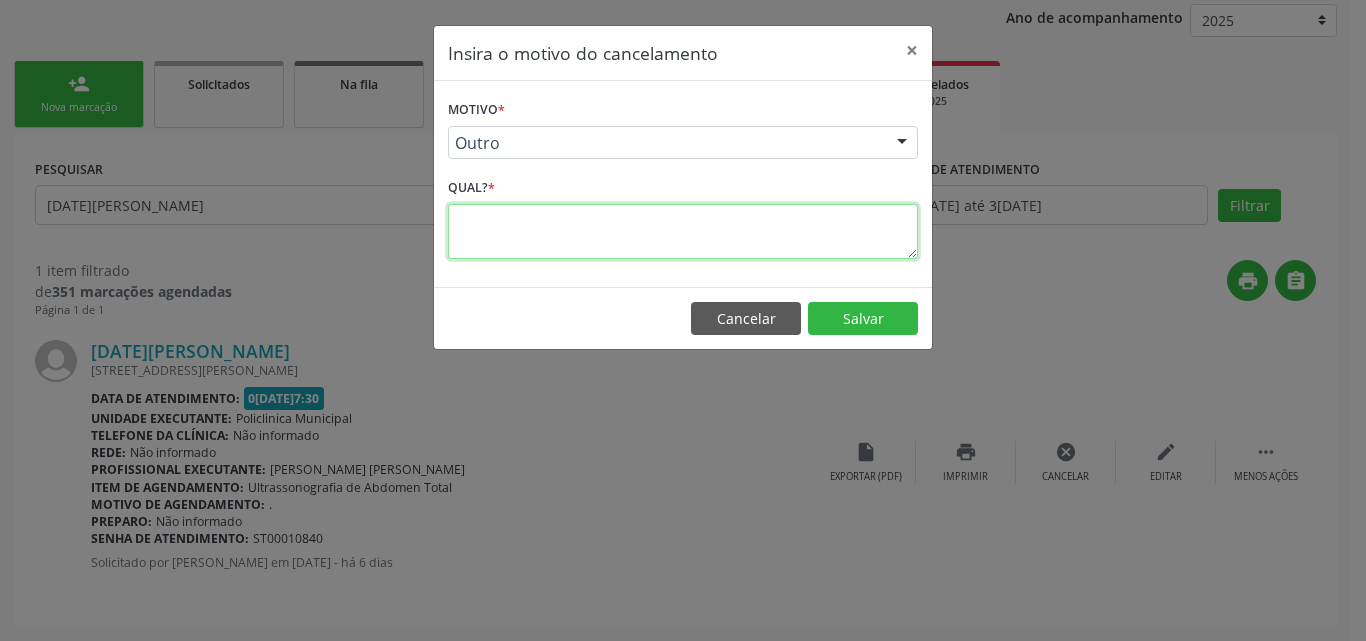 click at bounding box center [683, 231] 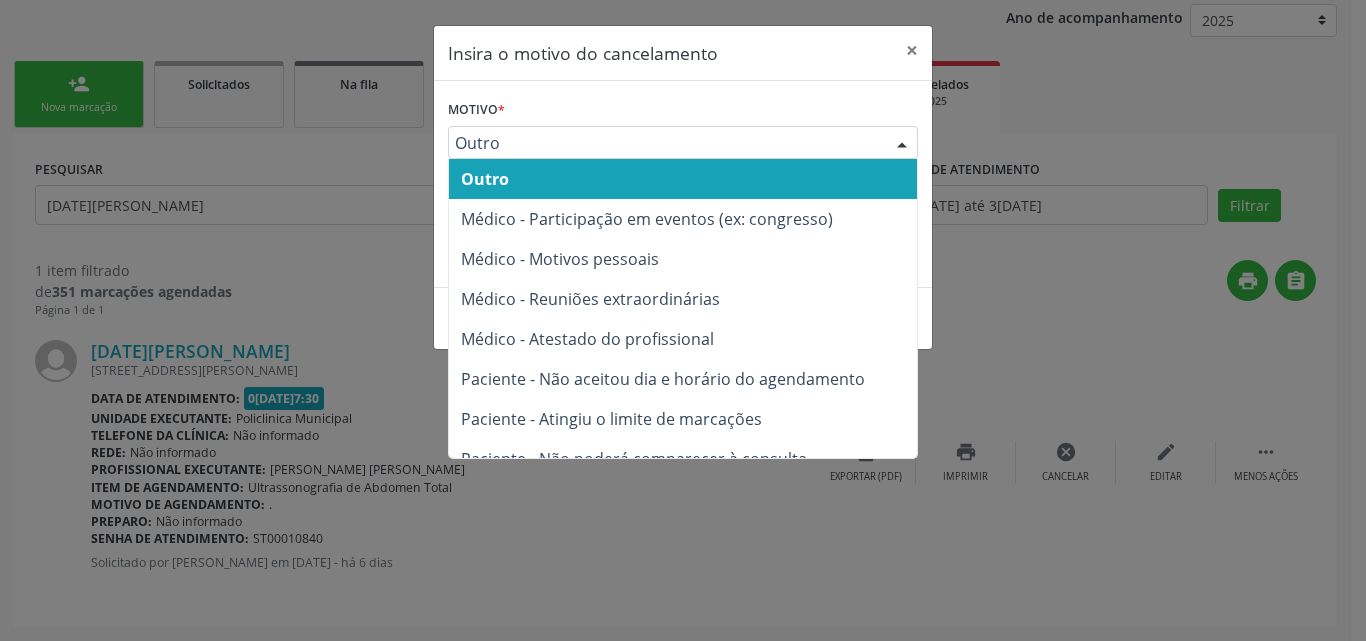 click on "Outro" at bounding box center [666, 143] 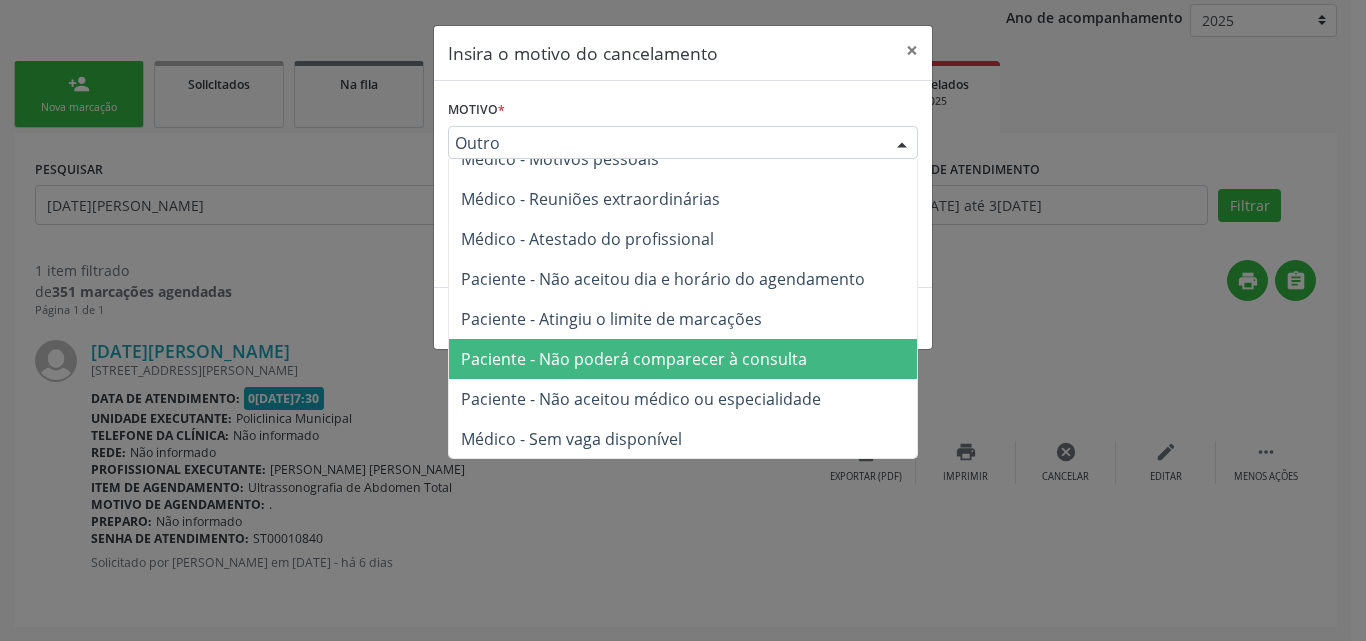 scroll, scrollTop: 101, scrollLeft: 0, axis: vertical 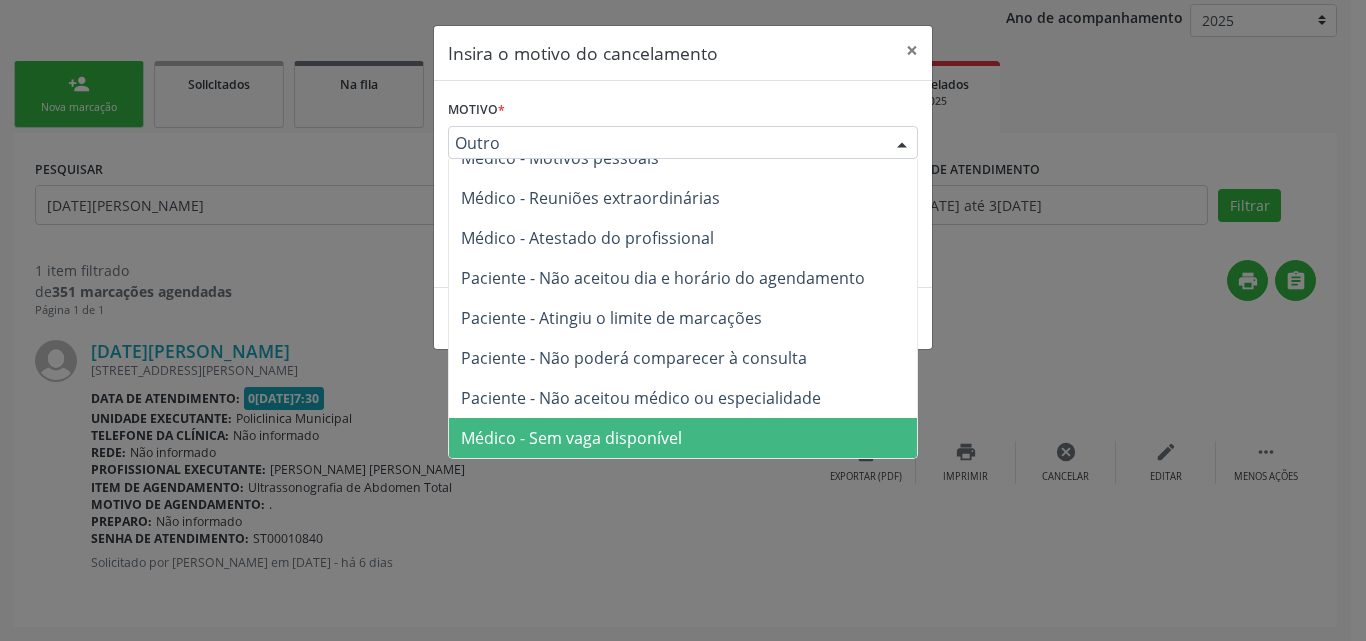 click on "Médico - Sem vaga disponível" at bounding box center [571, 438] 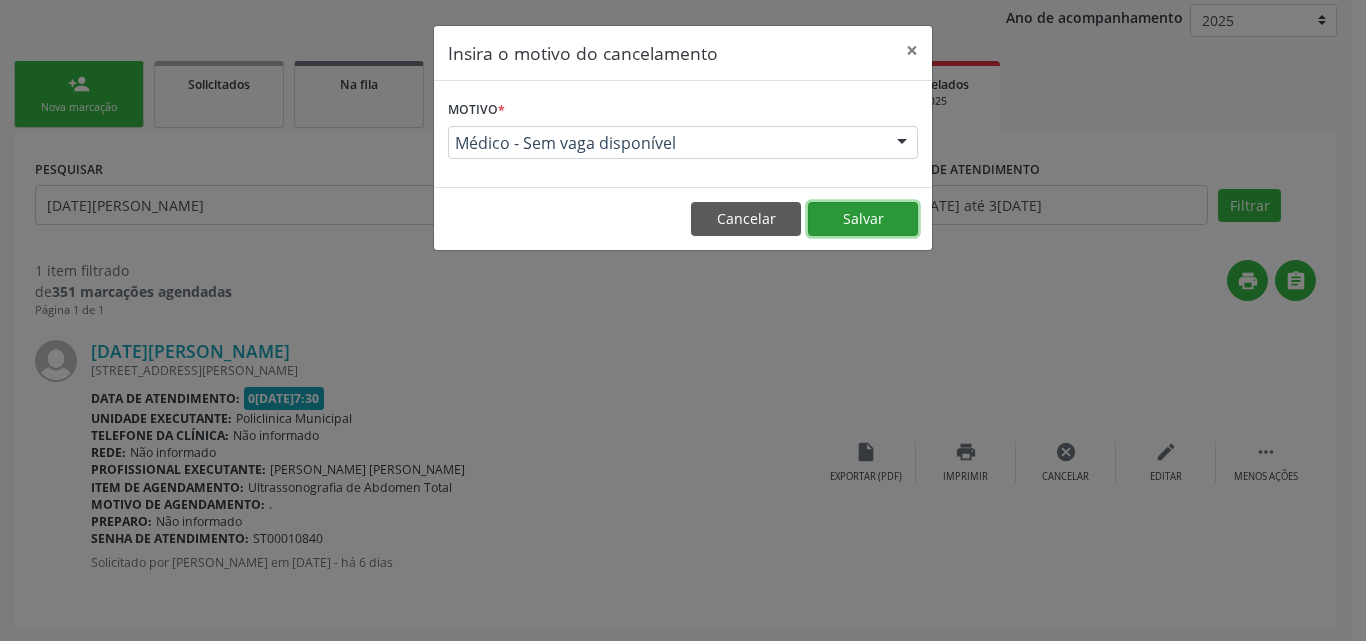 click on "Salvar" at bounding box center [863, 219] 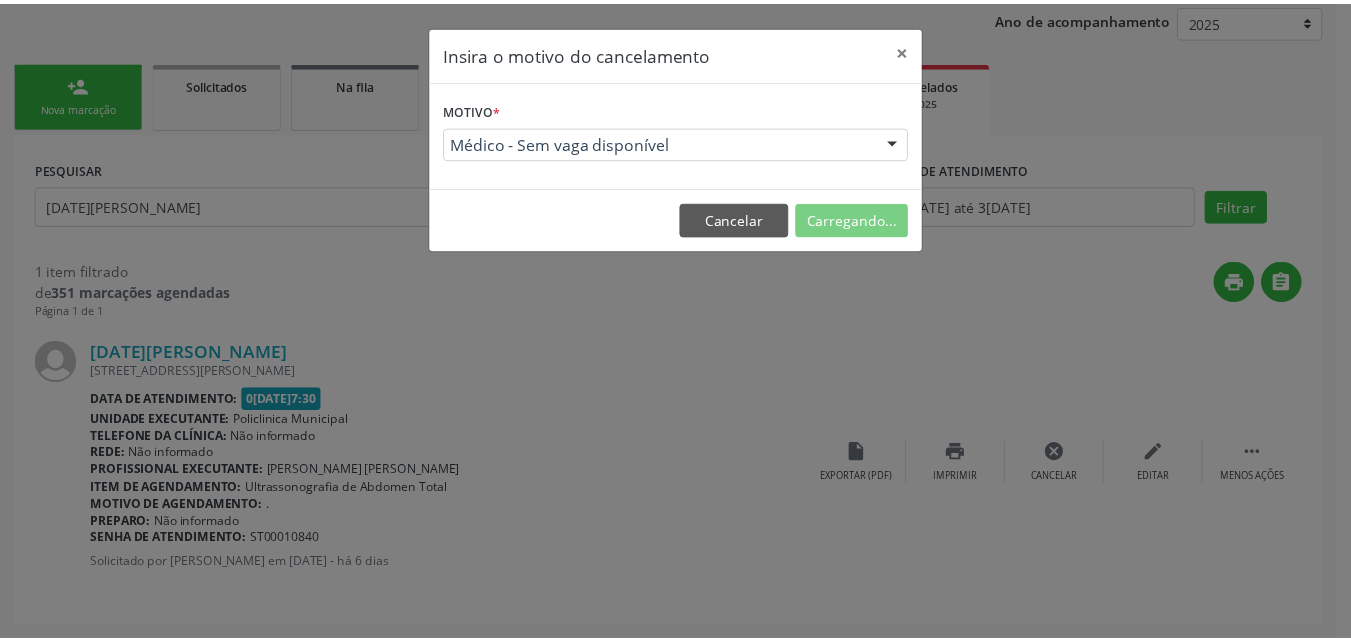 scroll, scrollTop: 0, scrollLeft: 0, axis: both 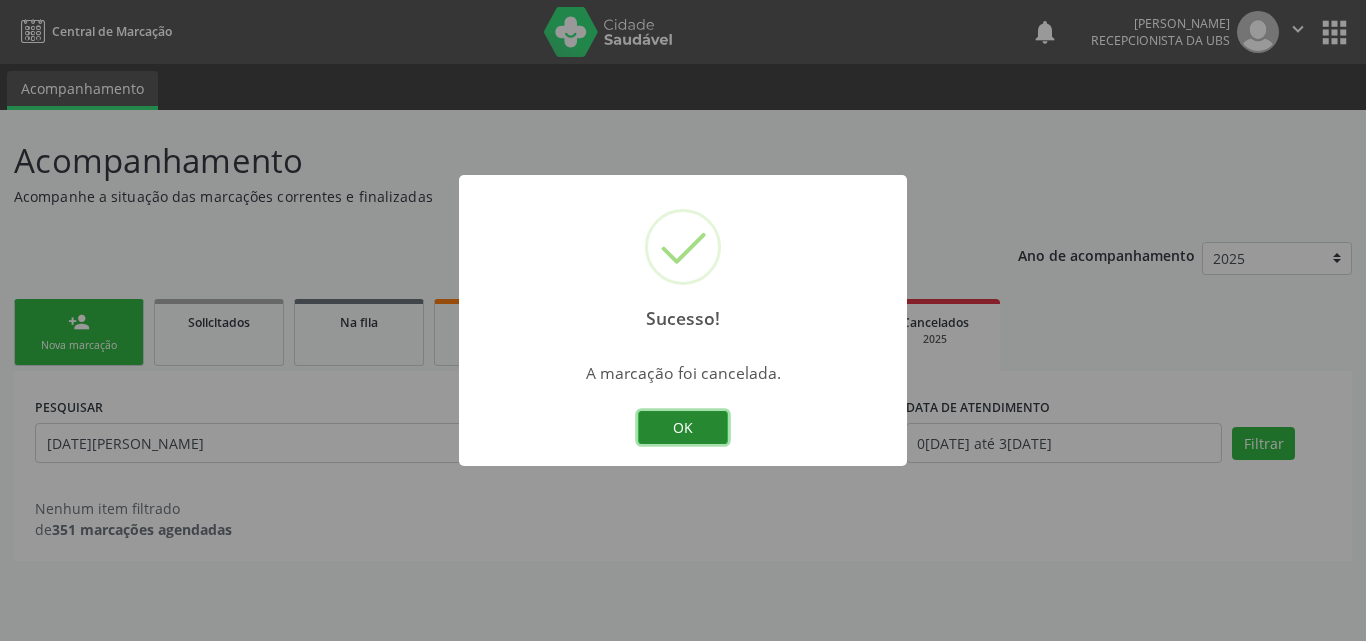 click on "OK" at bounding box center (683, 428) 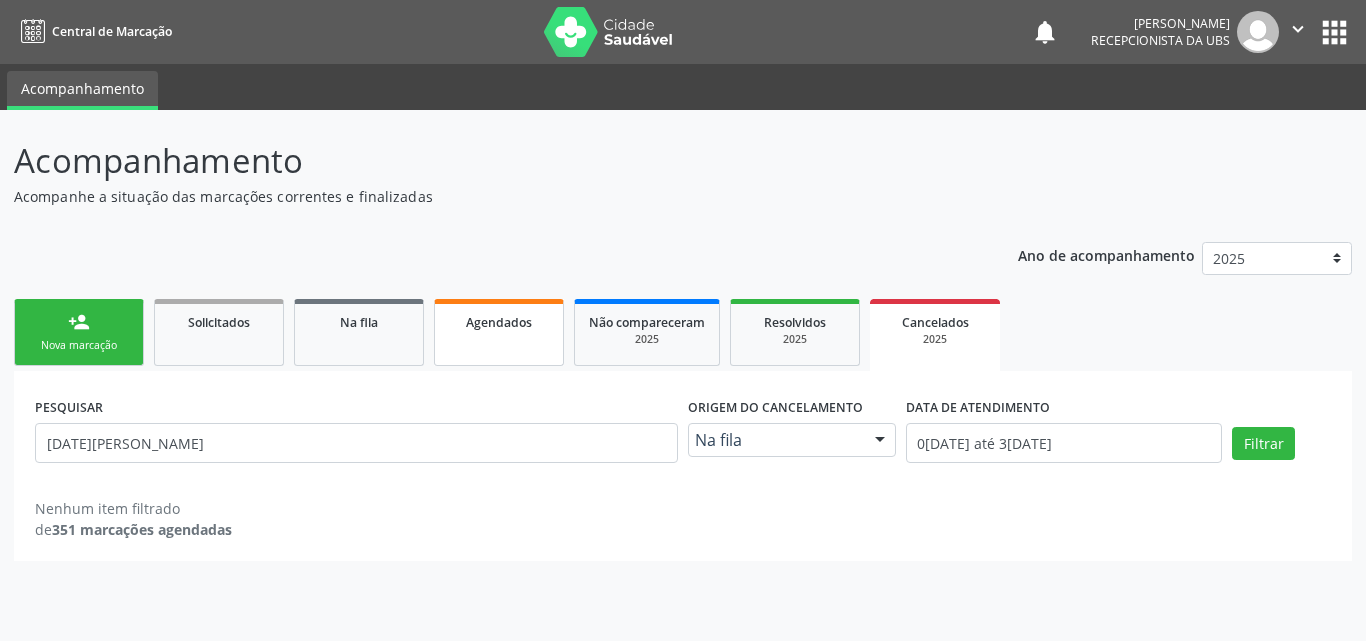 click on "Agendados" at bounding box center [499, 332] 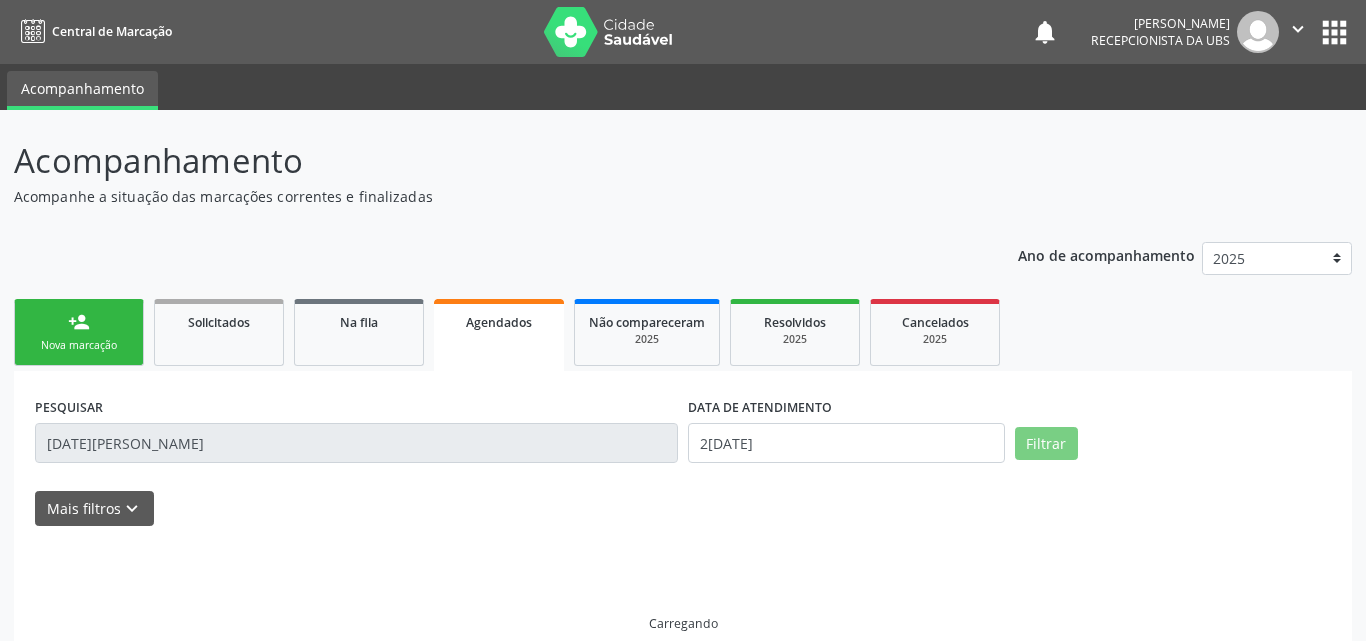click on "Agendados" at bounding box center [499, 335] 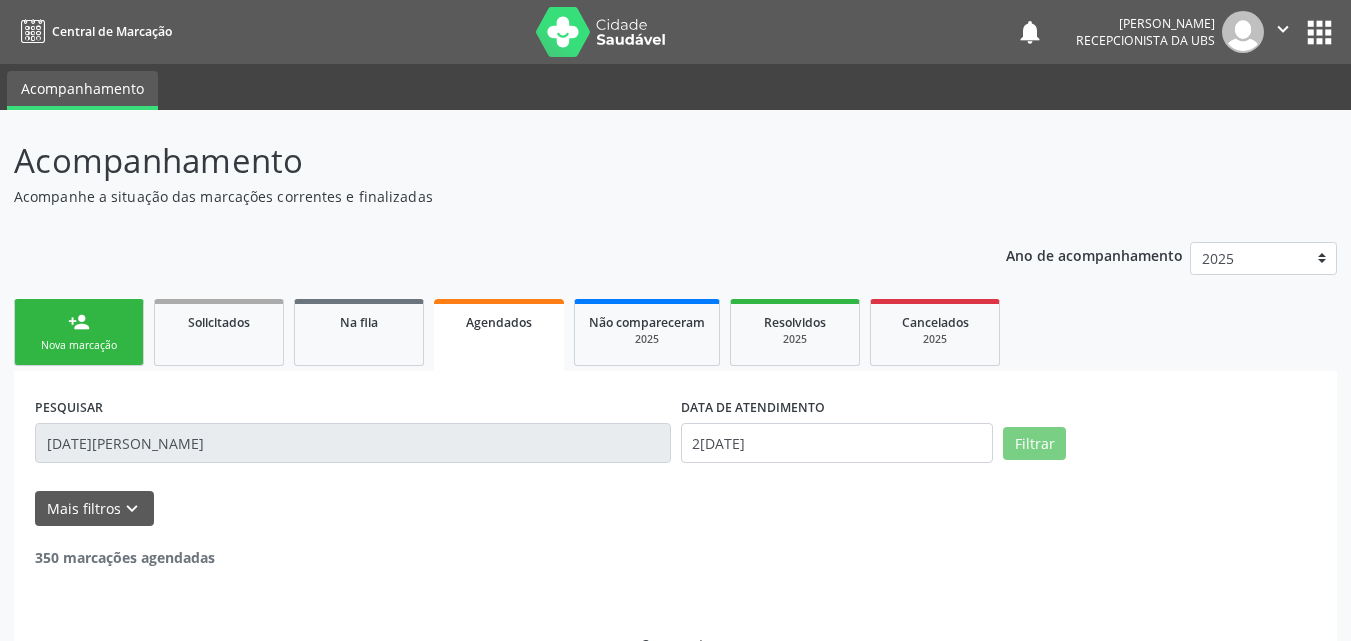 click on "Agendados" at bounding box center [499, 335] 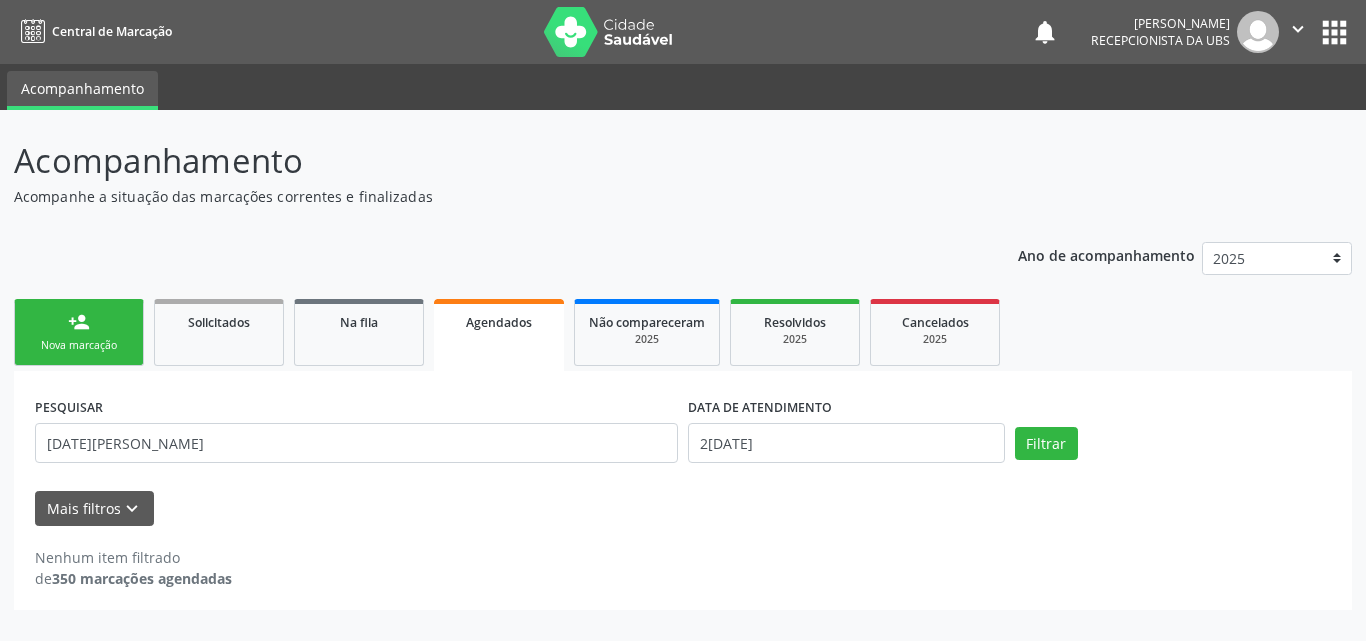 click on "Agendados" at bounding box center [499, 335] 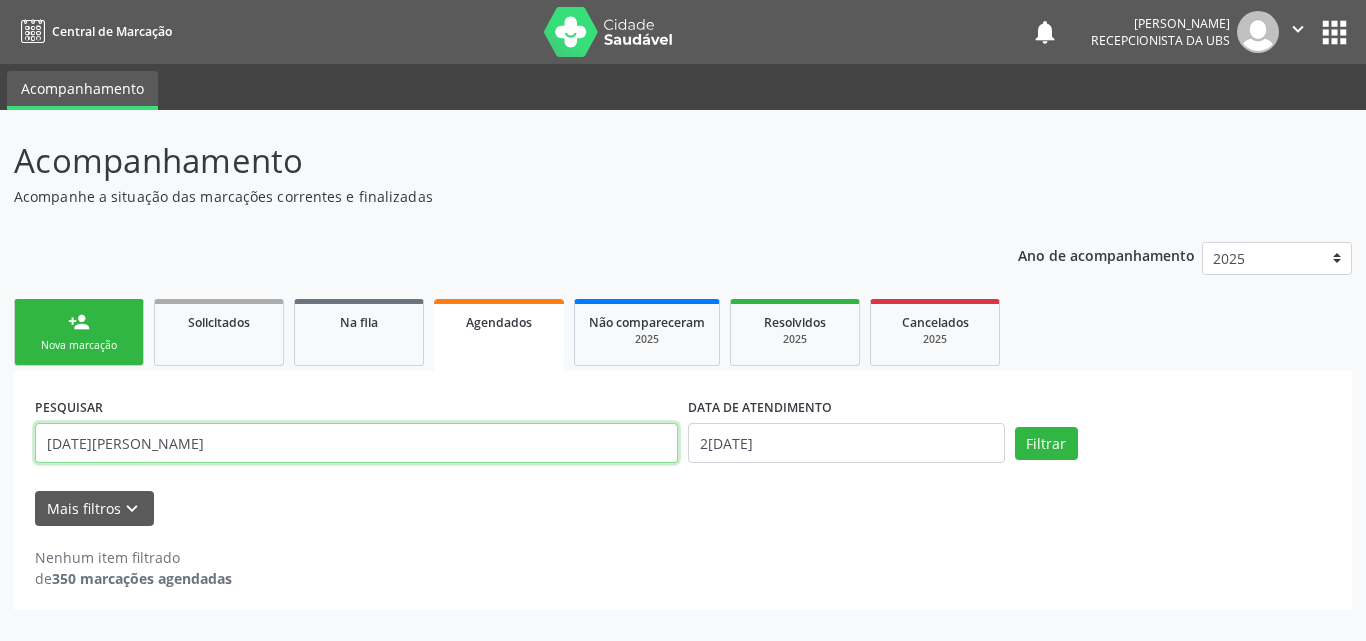 drag, startPoint x: 315, startPoint y: 445, endPoint x: 287, endPoint y: 419, distance: 38.209946 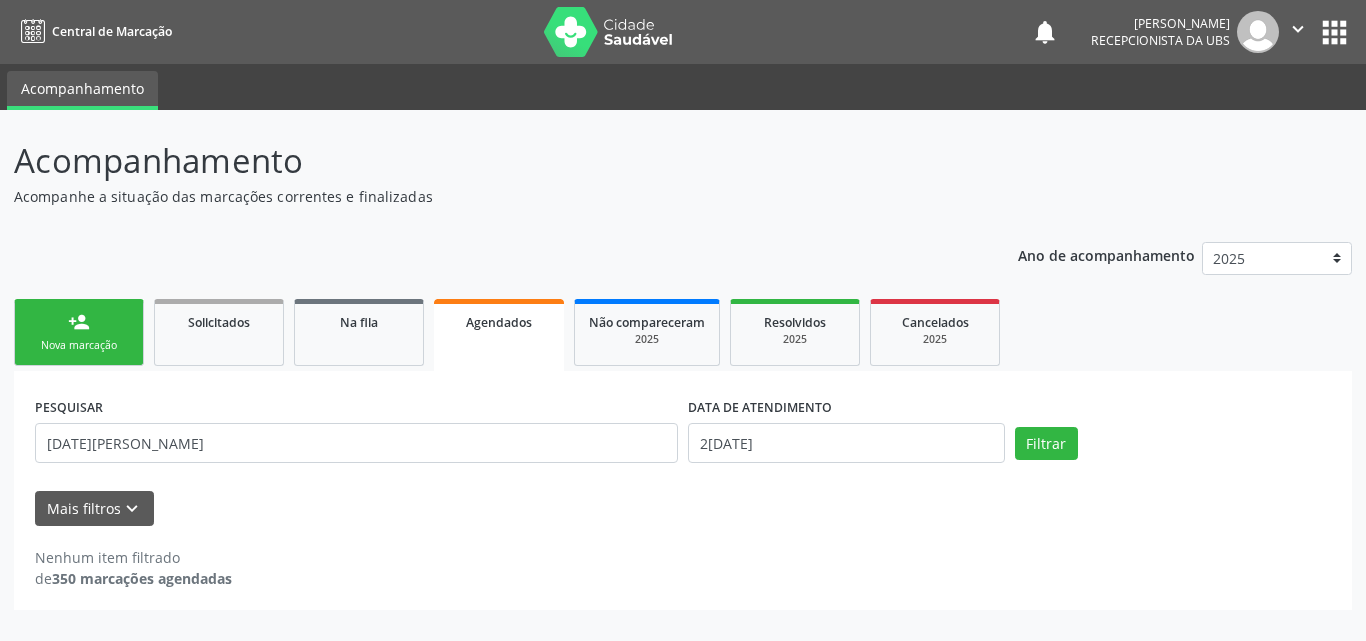 click on "person_add
Nova marcação" at bounding box center (79, 332) 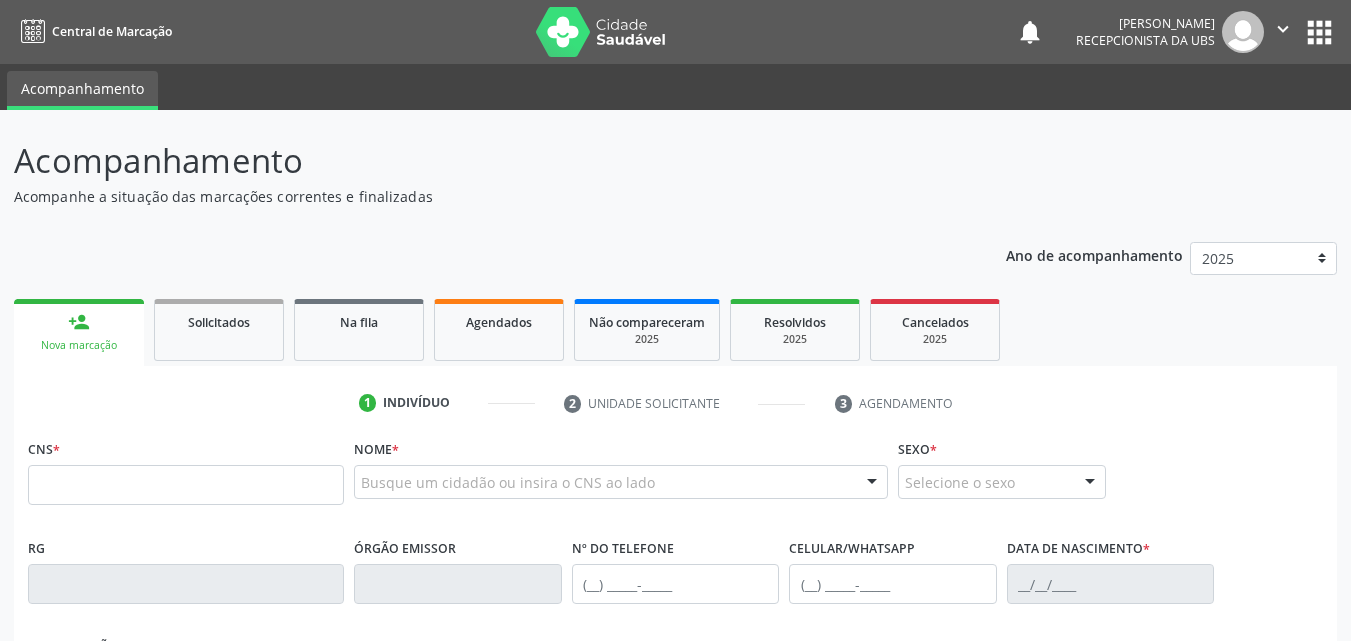 click on "Nova marcação" at bounding box center (79, 345) 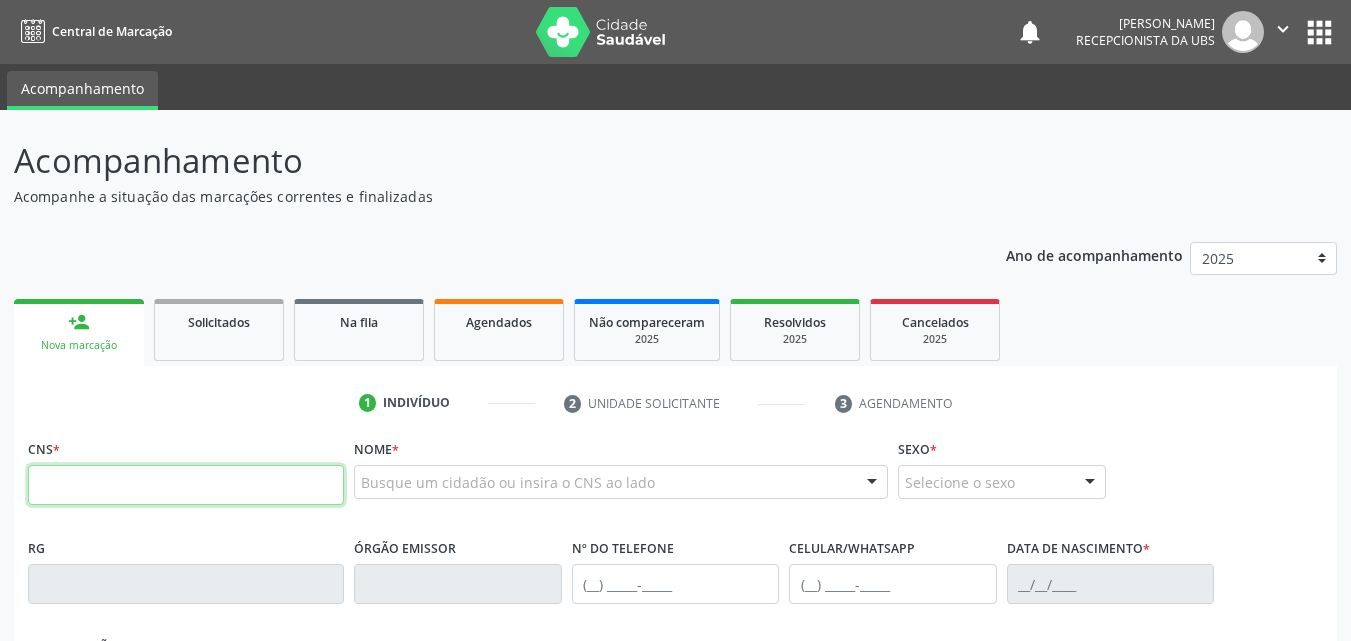 click at bounding box center [186, 485] 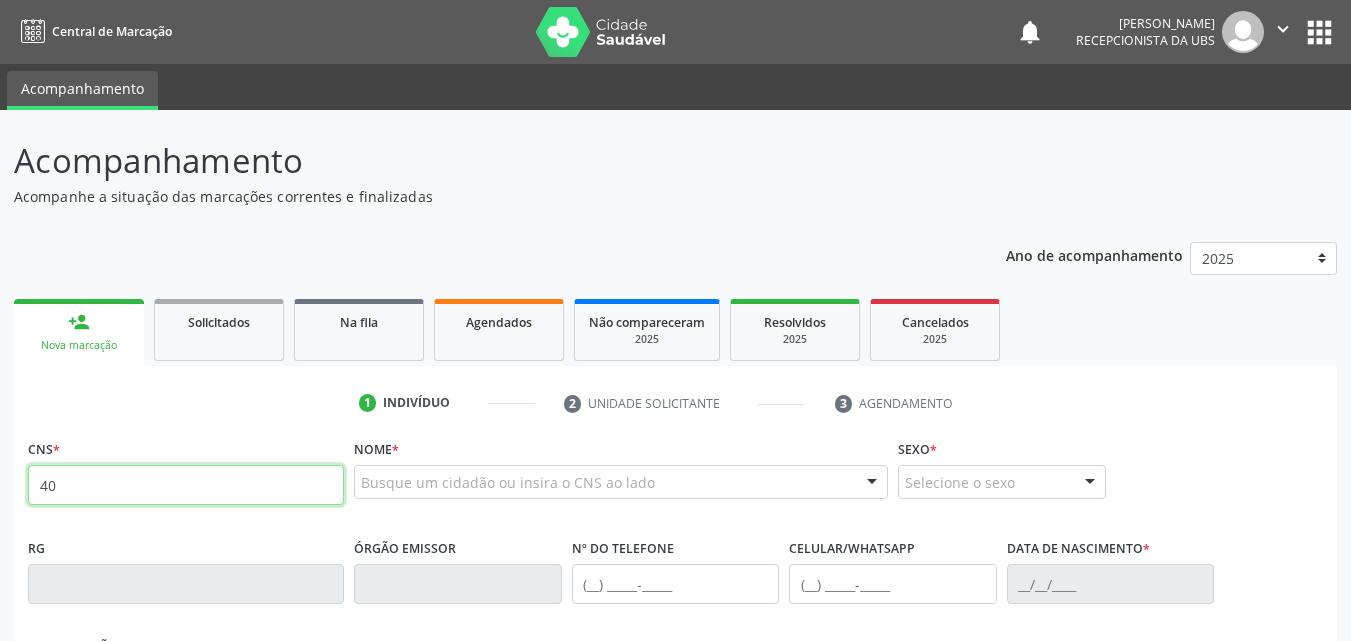 type on "4" 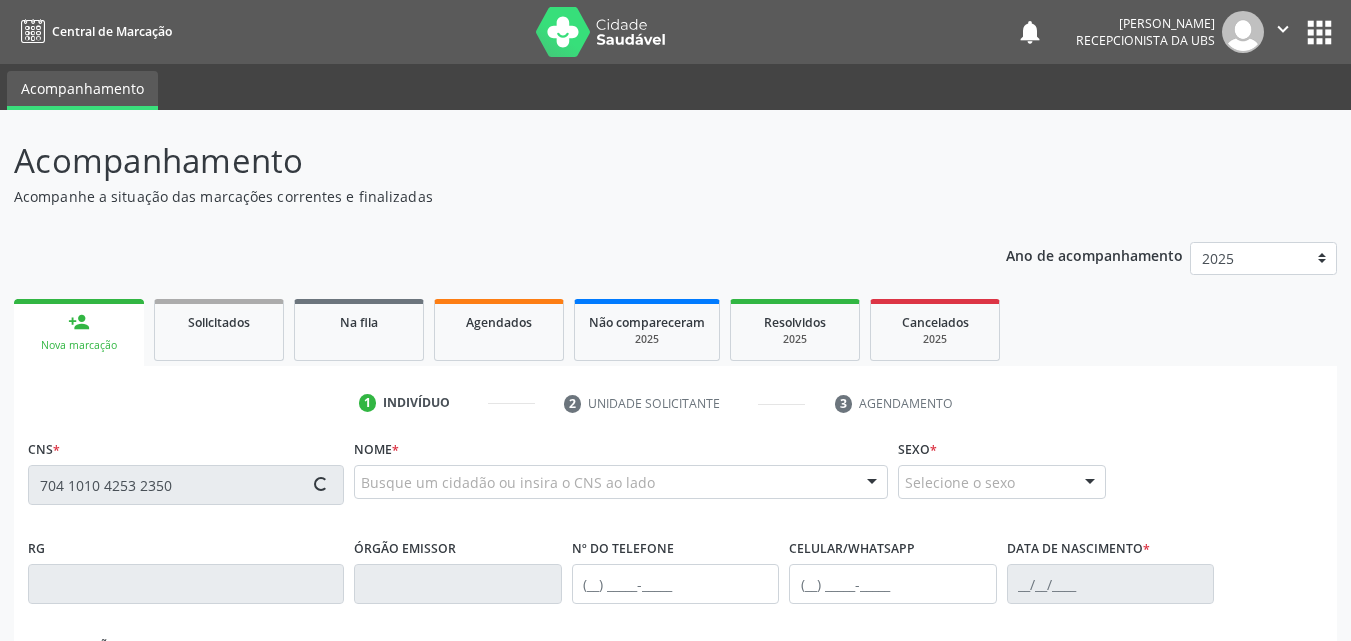 type on "704 1010 4253 2350" 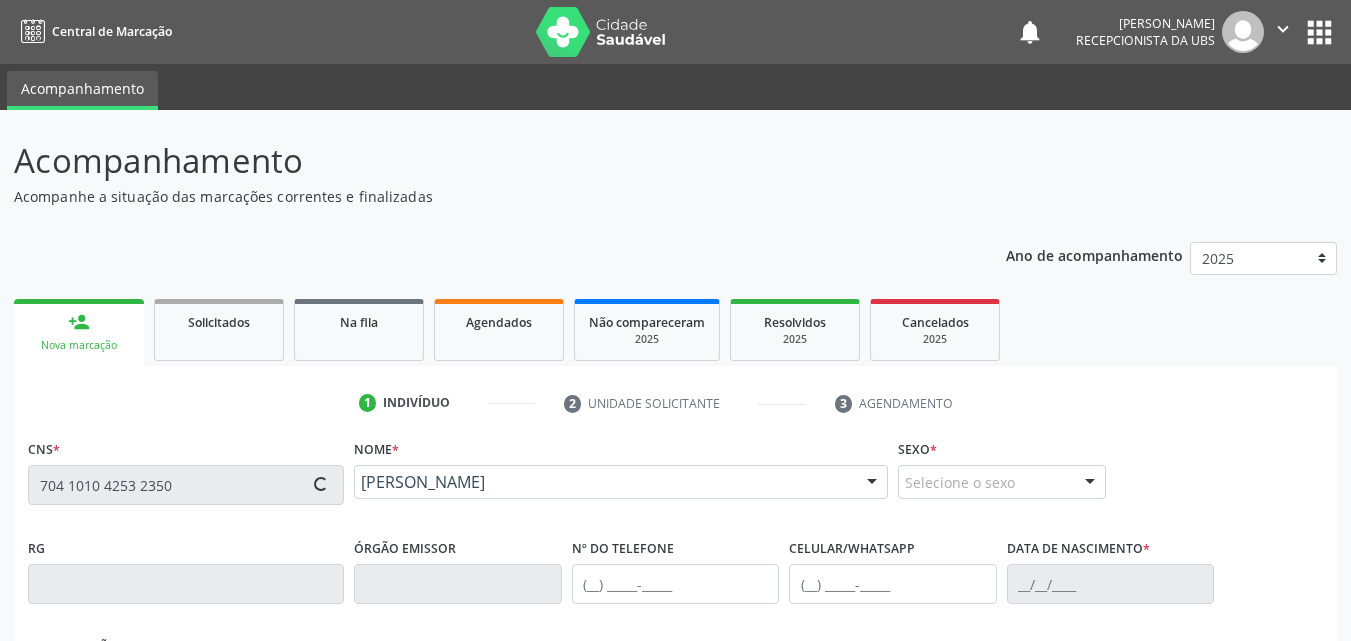 type on "[PHONE_NUMBER]" 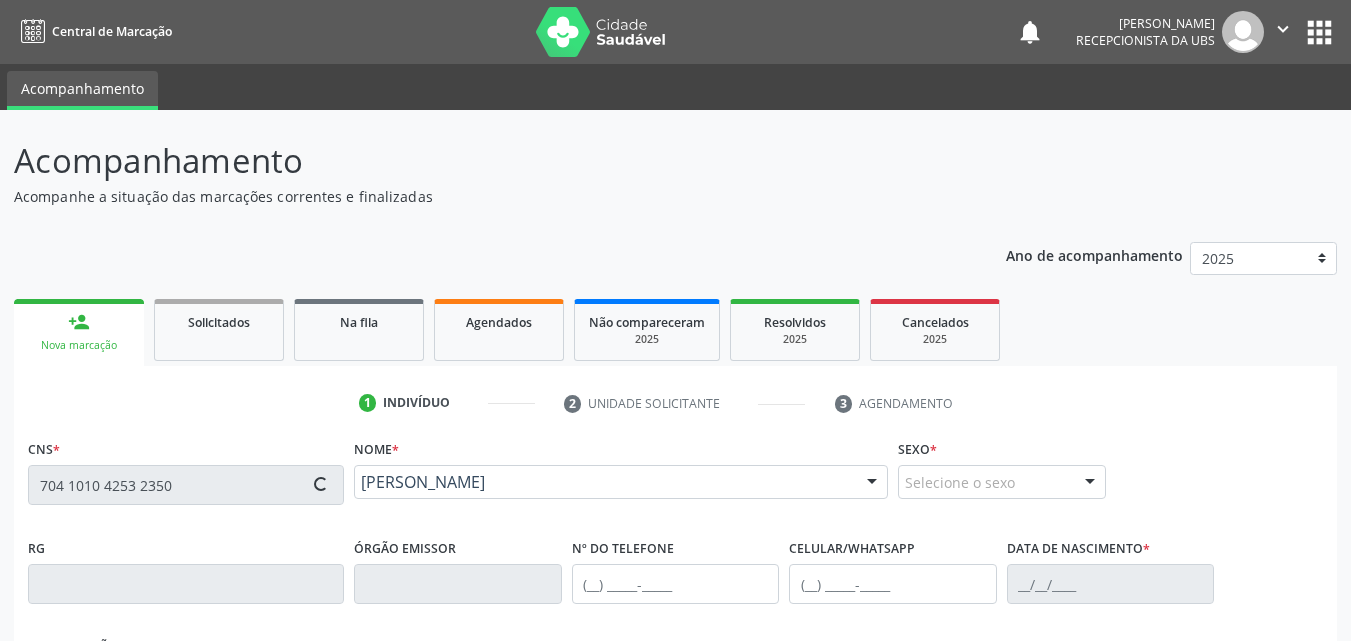 type on "0[DATE]" 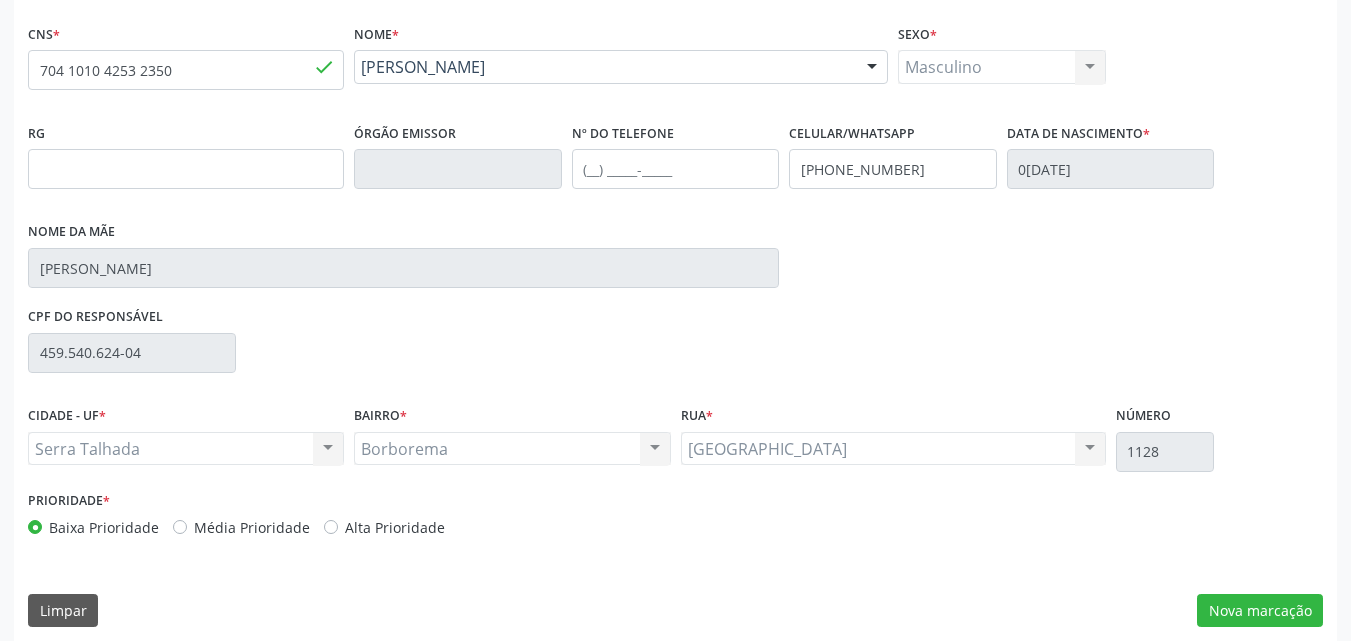 scroll, scrollTop: 429, scrollLeft: 0, axis: vertical 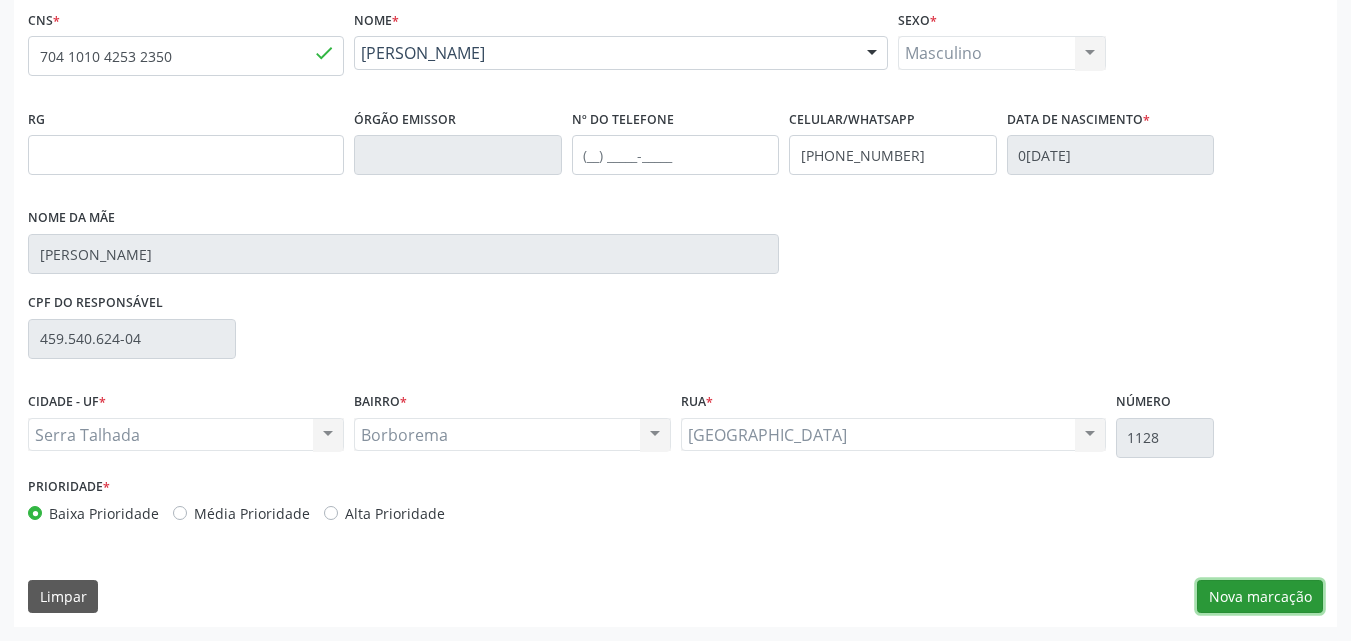 click on "Nova marcação" at bounding box center [1260, 597] 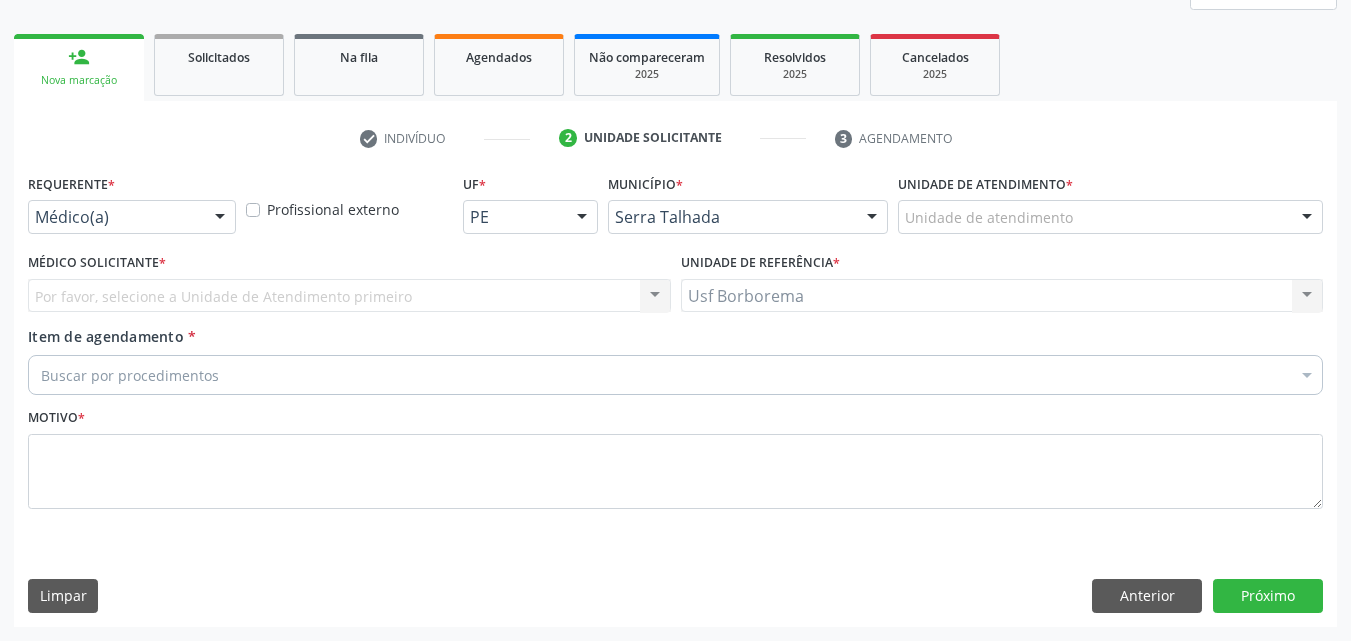 scroll, scrollTop: 265, scrollLeft: 0, axis: vertical 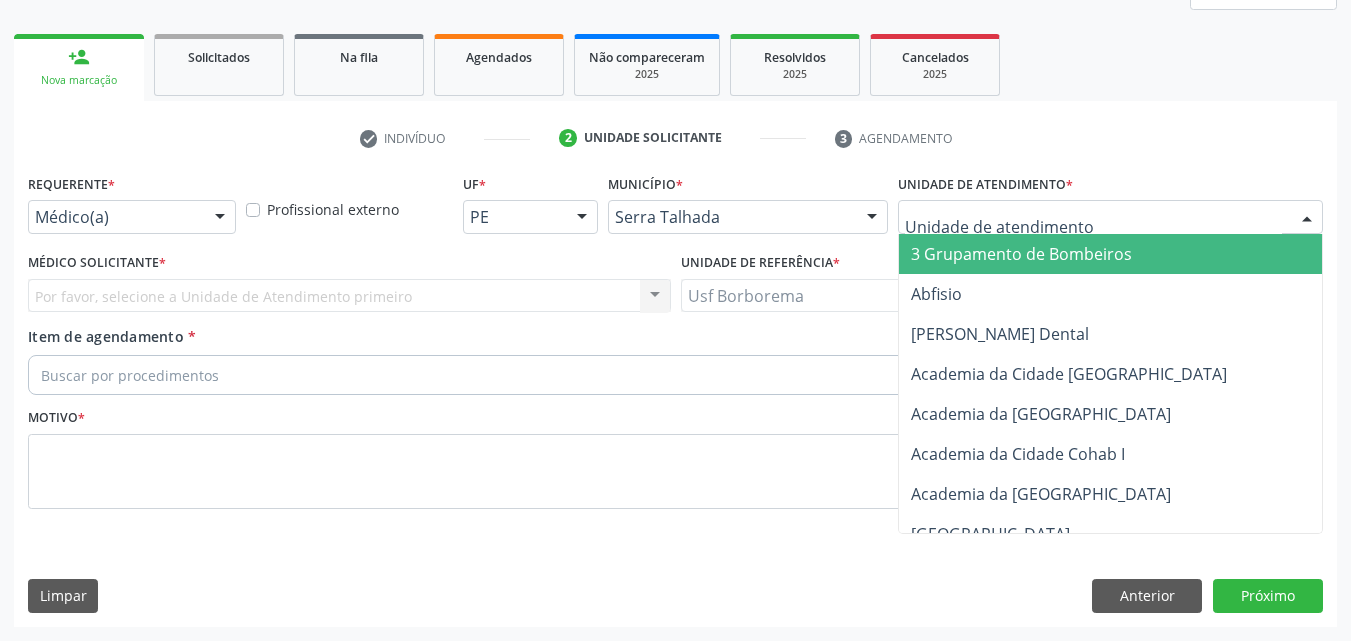 click at bounding box center (1110, 217) 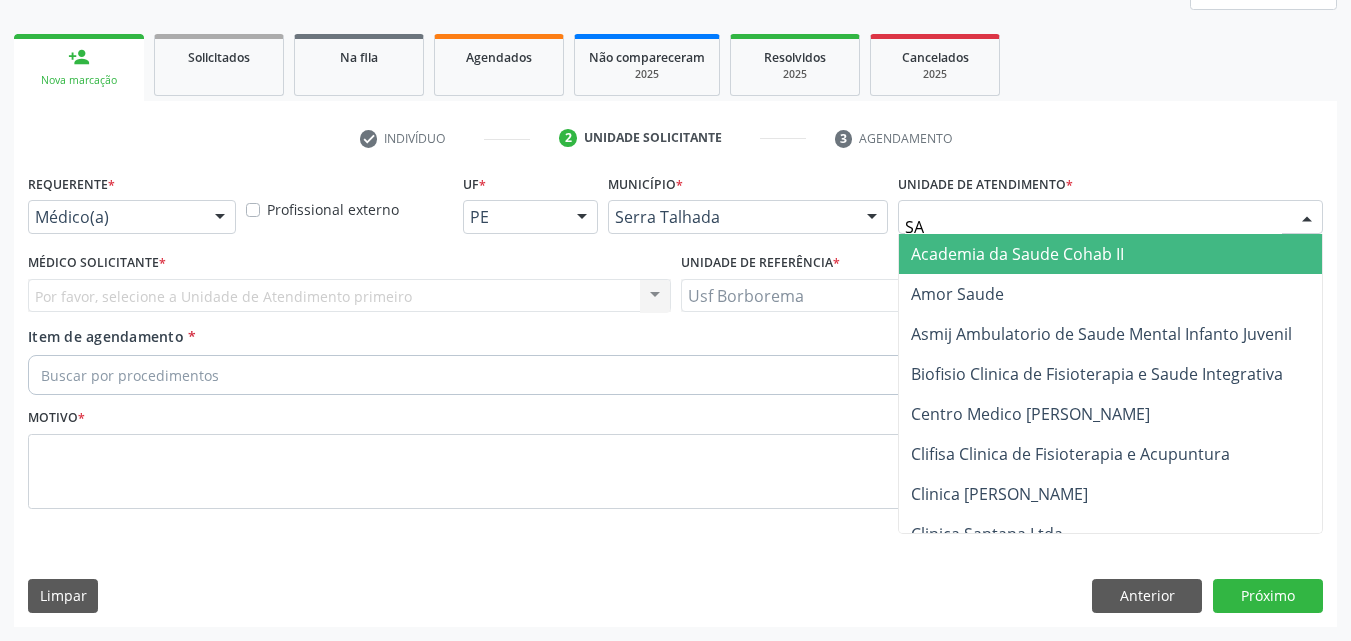 type on "SAO" 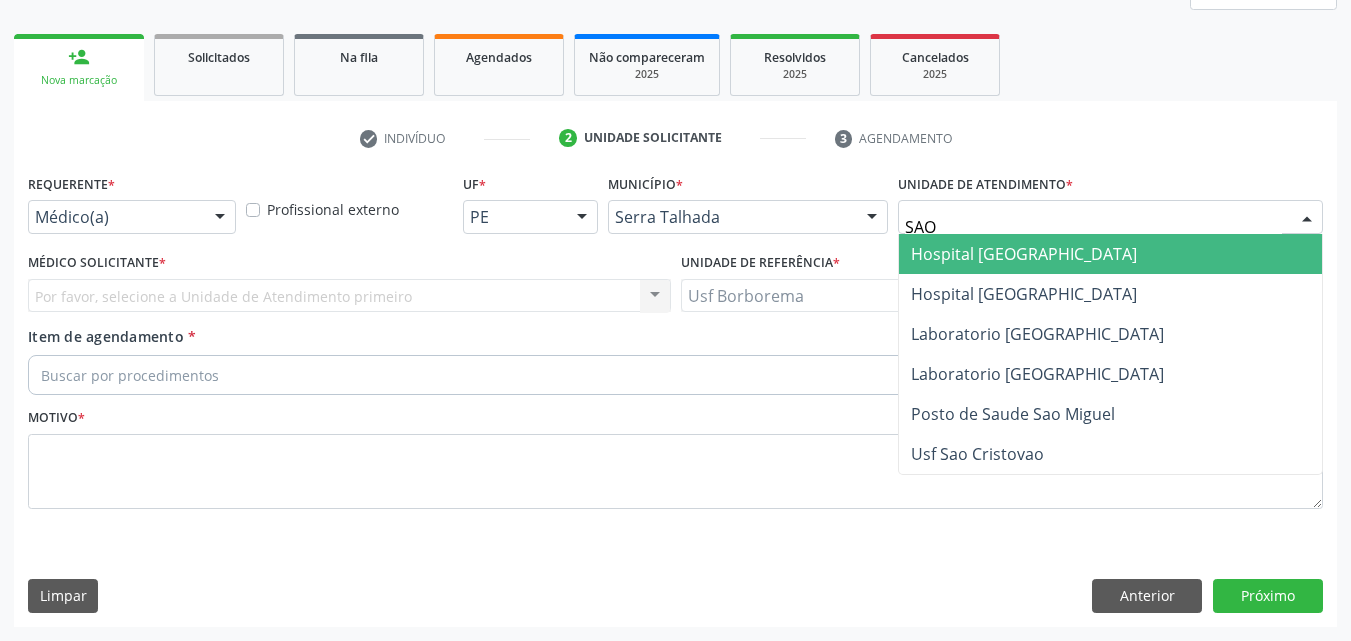 click on "Hospital [GEOGRAPHIC_DATA]" at bounding box center (1110, 254) 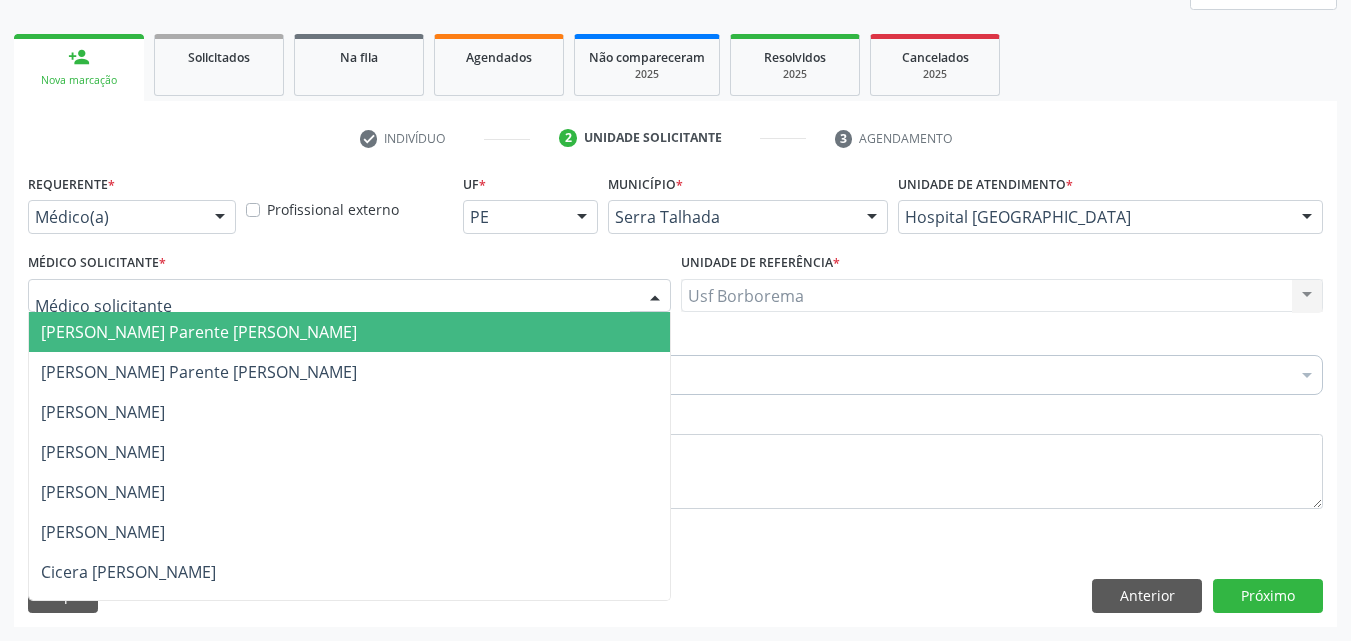 click at bounding box center (349, 296) 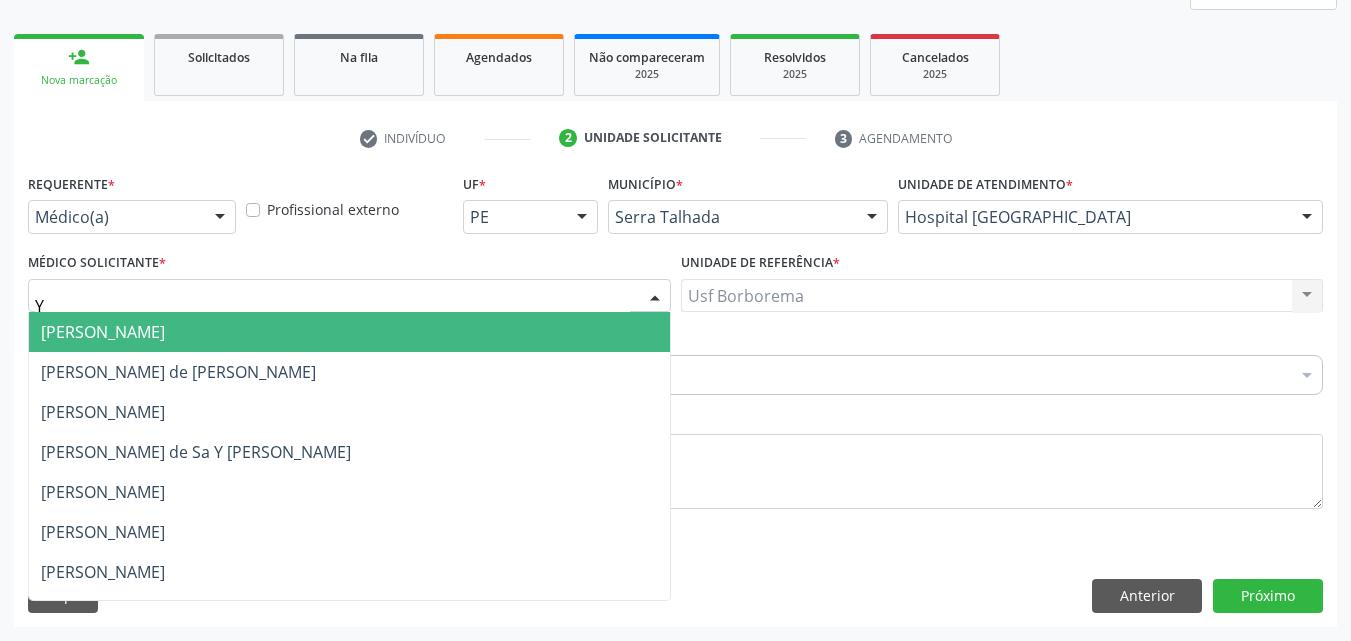 type on "YU" 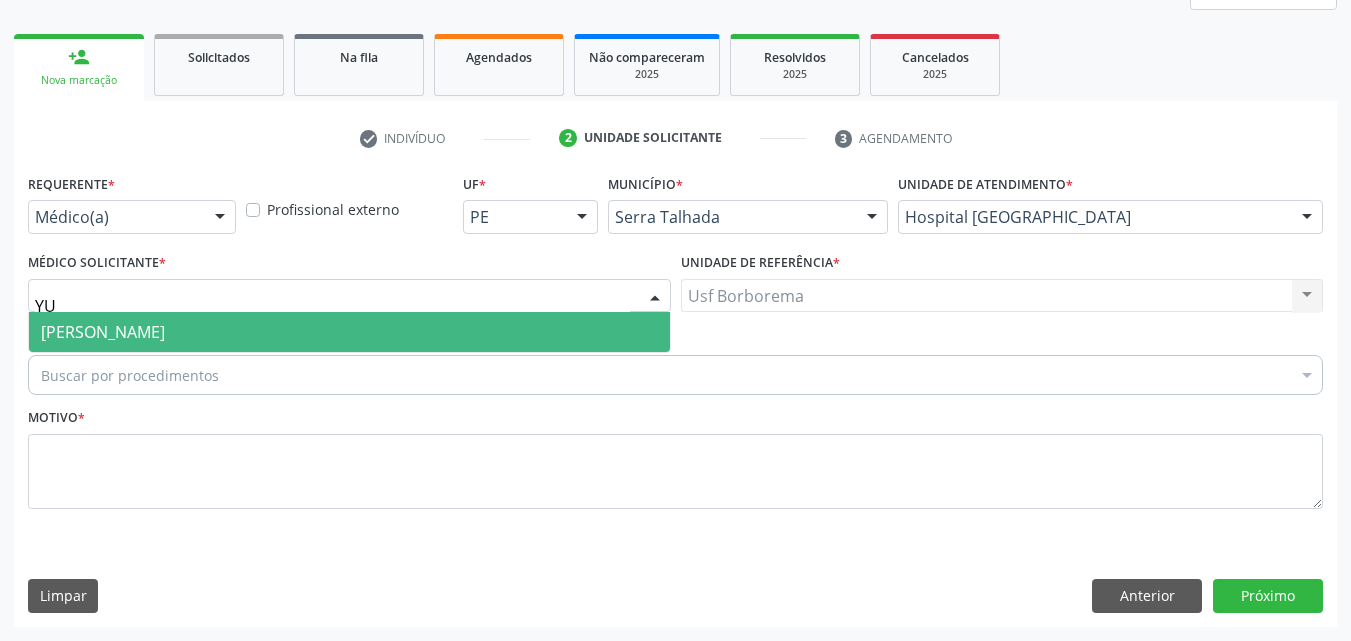 click on "[PERSON_NAME]" at bounding box center (103, 332) 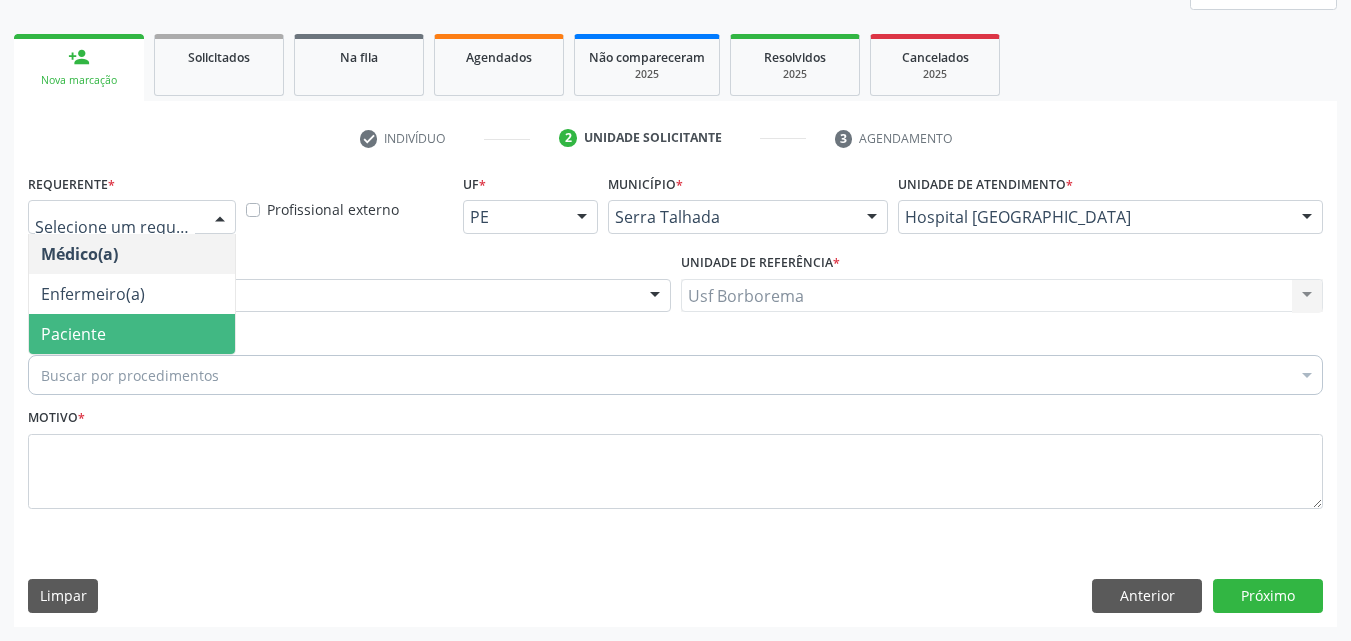 click on "Paciente" at bounding box center [132, 334] 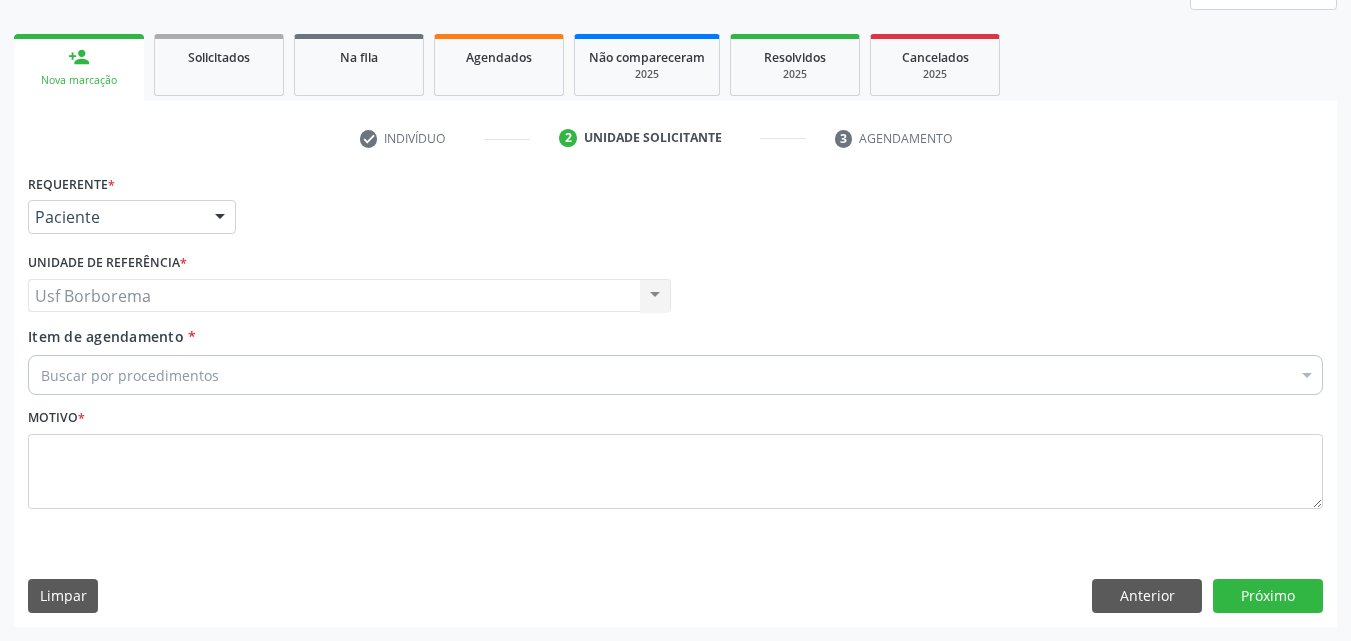 click on "Buscar por procedimentos" at bounding box center [675, 375] 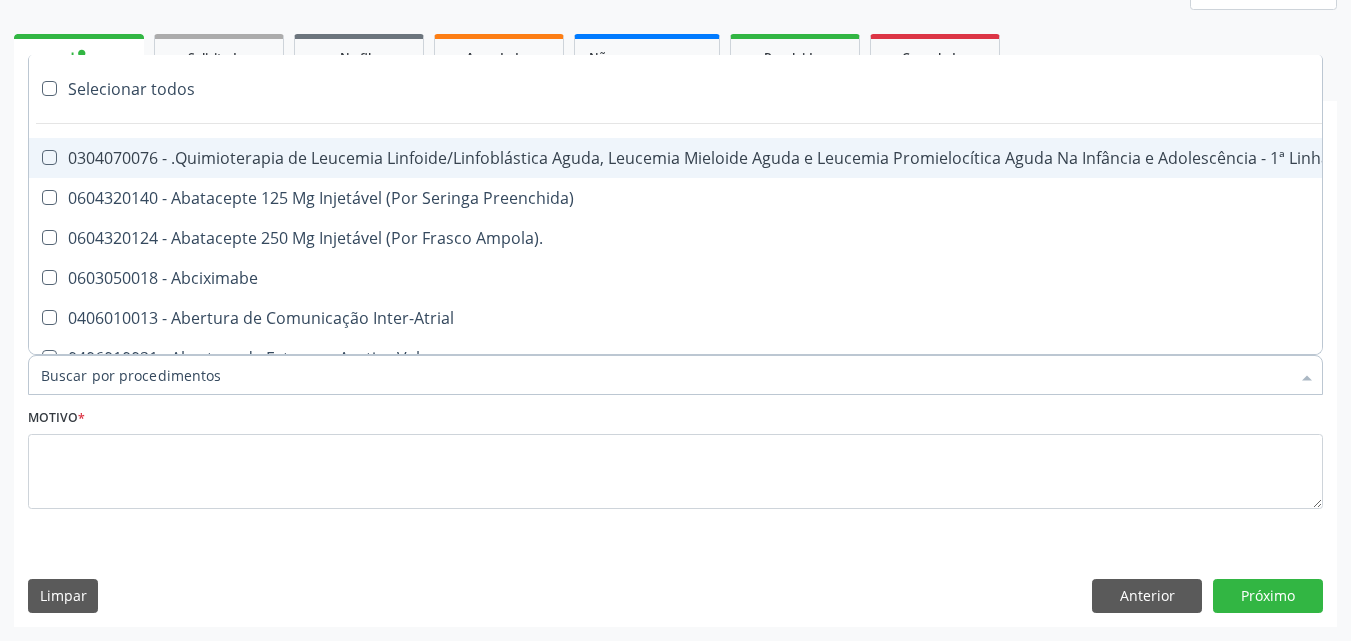 click on "Item de agendamento
*" at bounding box center [665, 375] 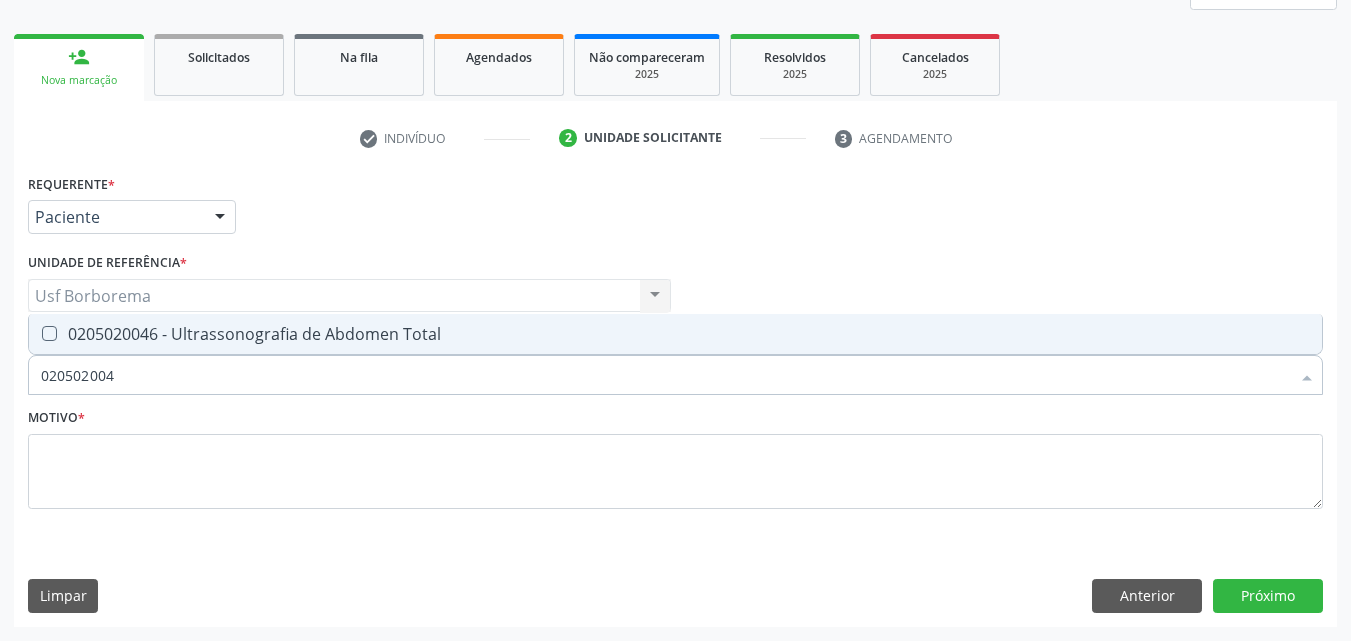 type on "0205020046" 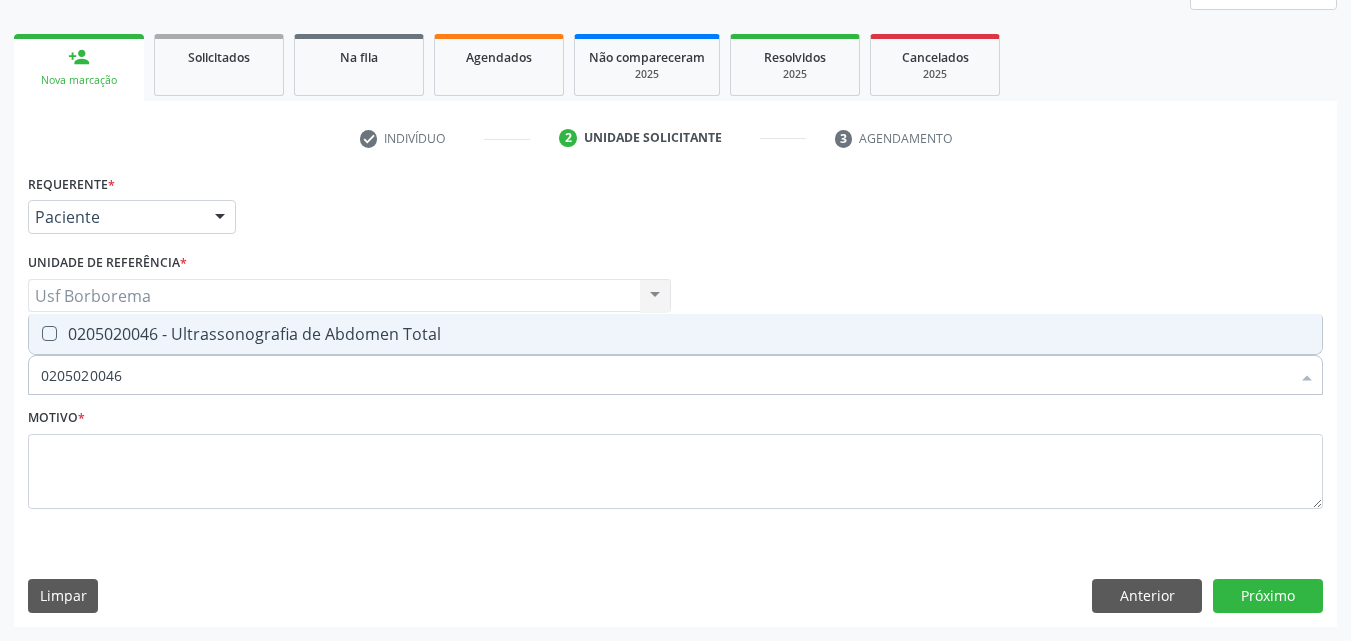 click on "0205020046 - Ultrassonografia de Abdomen Total" at bounding box center [675, 334] 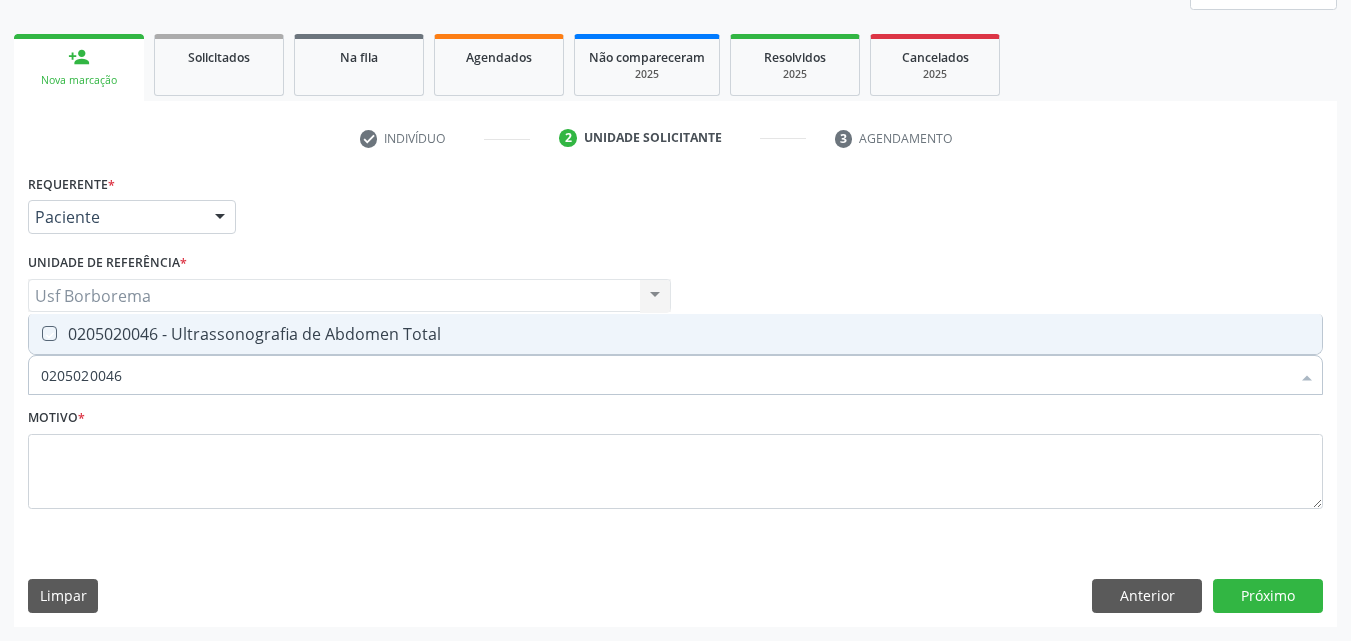 checkbox on "true" 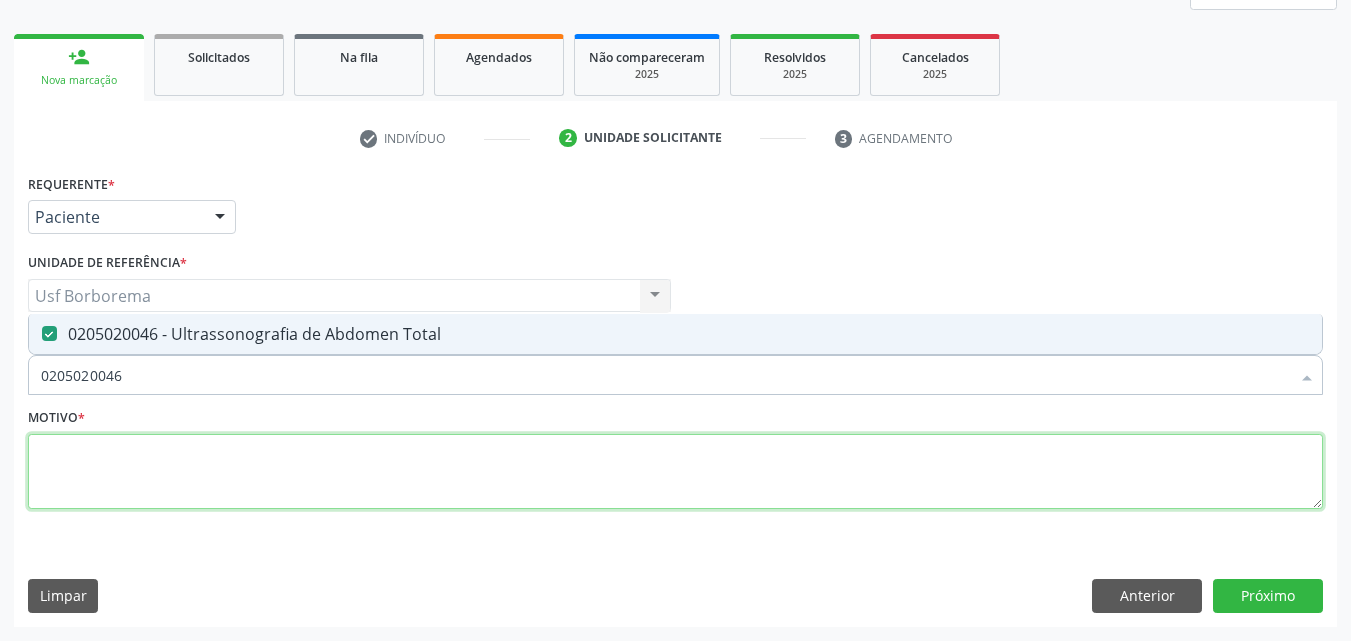 click at bounding box center [675, 472] 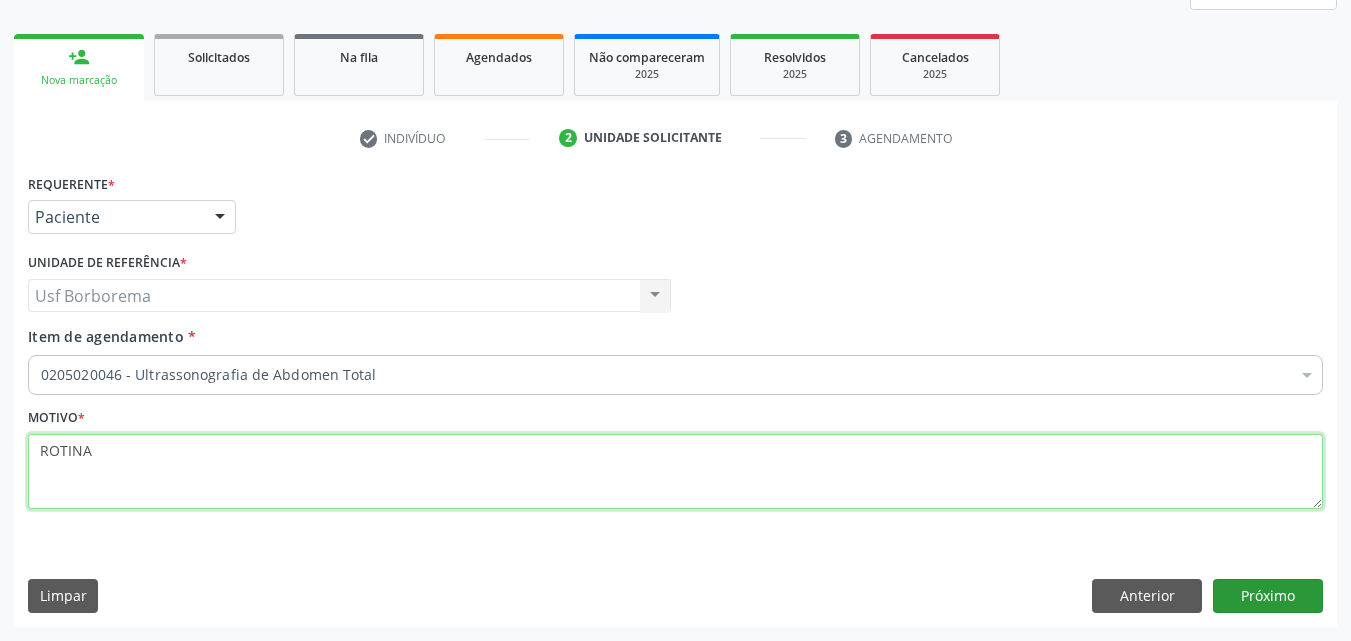 type on "ROTINA" 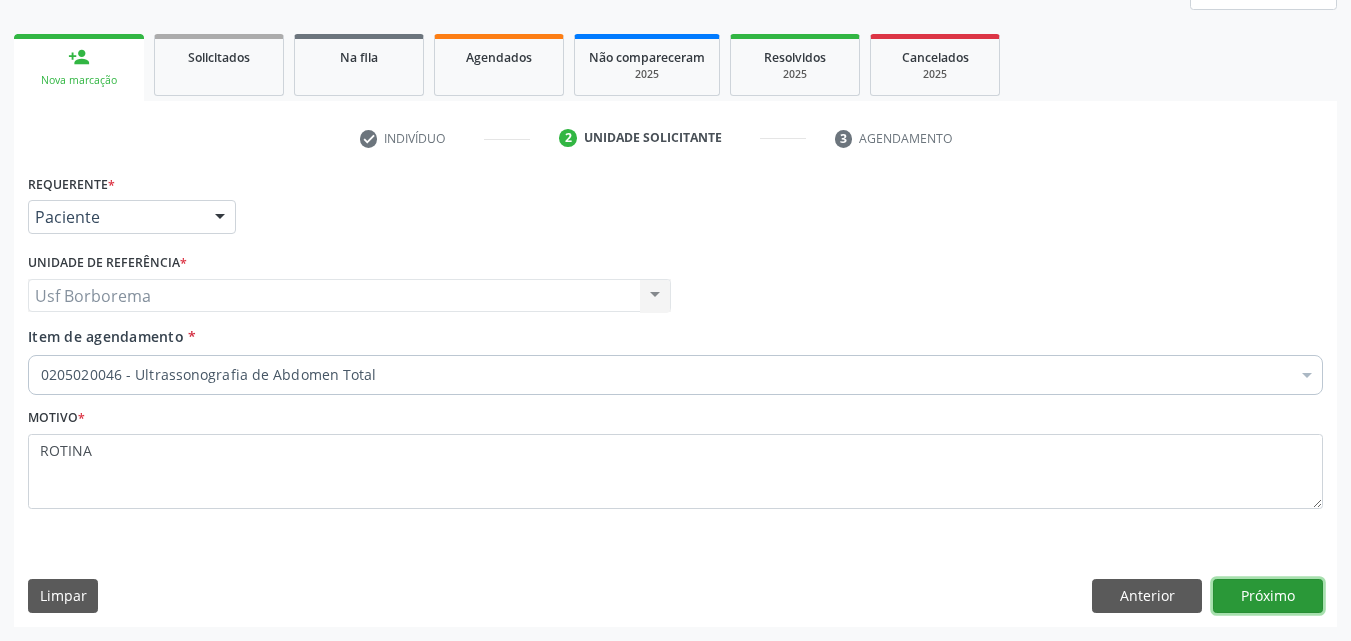 click on "Próximo" at bounding box center [1268, 596] 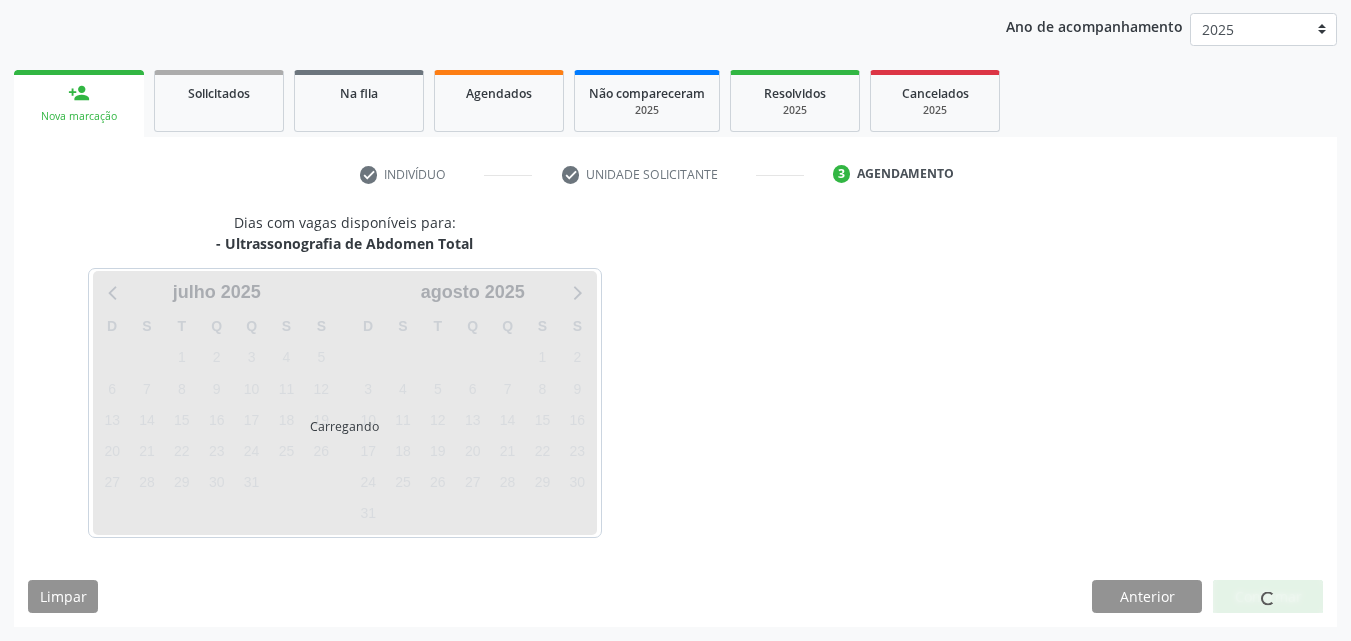 scroll, scrollTop: 229, scrollLeft: 0, axis: vertical 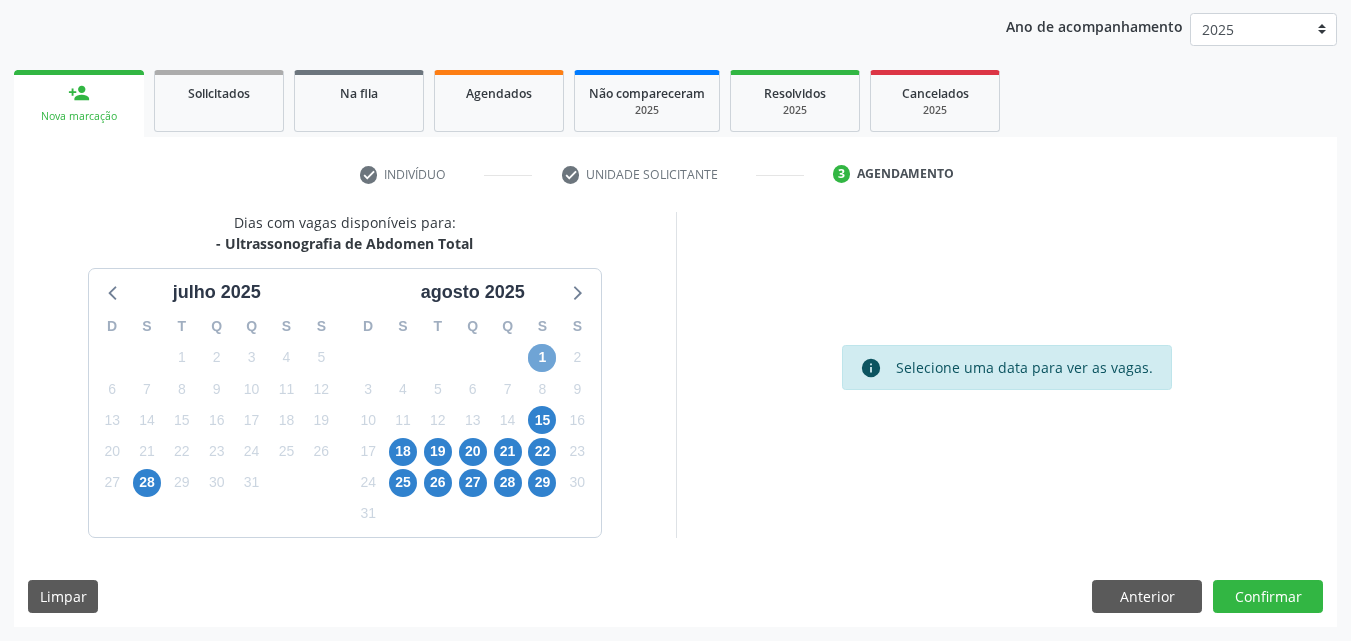 click on "1" at bounding box center (542, 358) 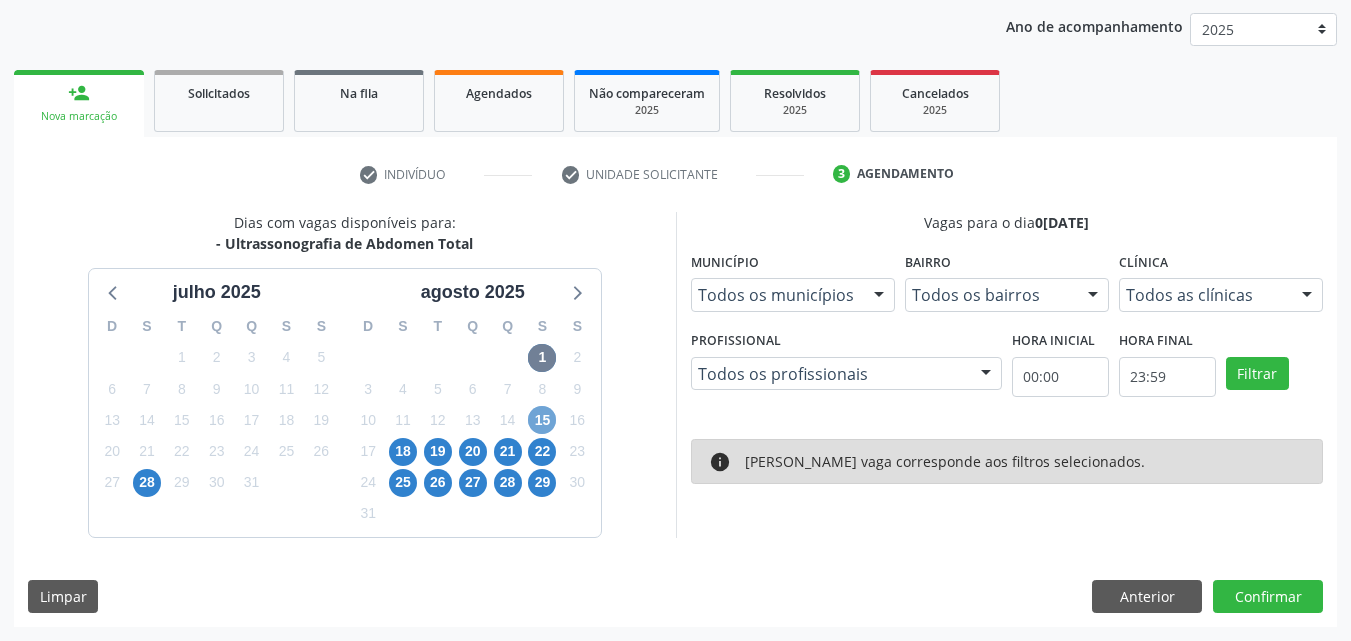 click on "15" at bounding box center [542, 420] 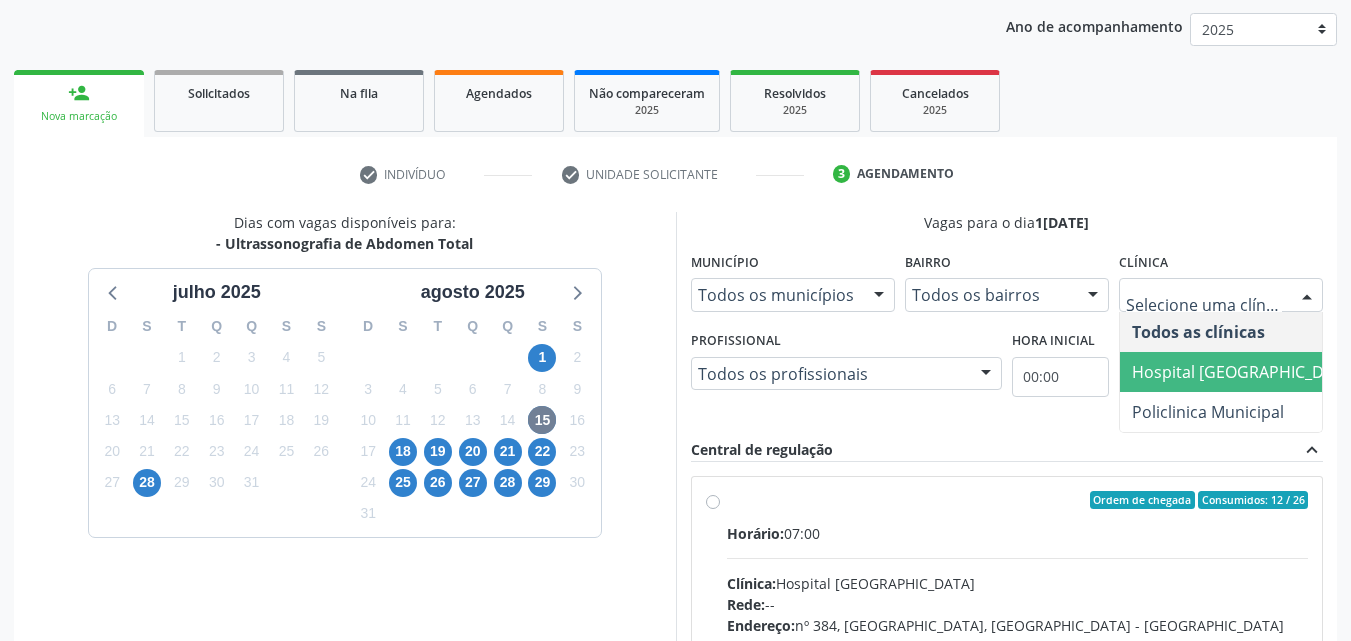 click on "Hospital [GEOGRAPHIC_DATA]" at bounding box center (1245, 372) 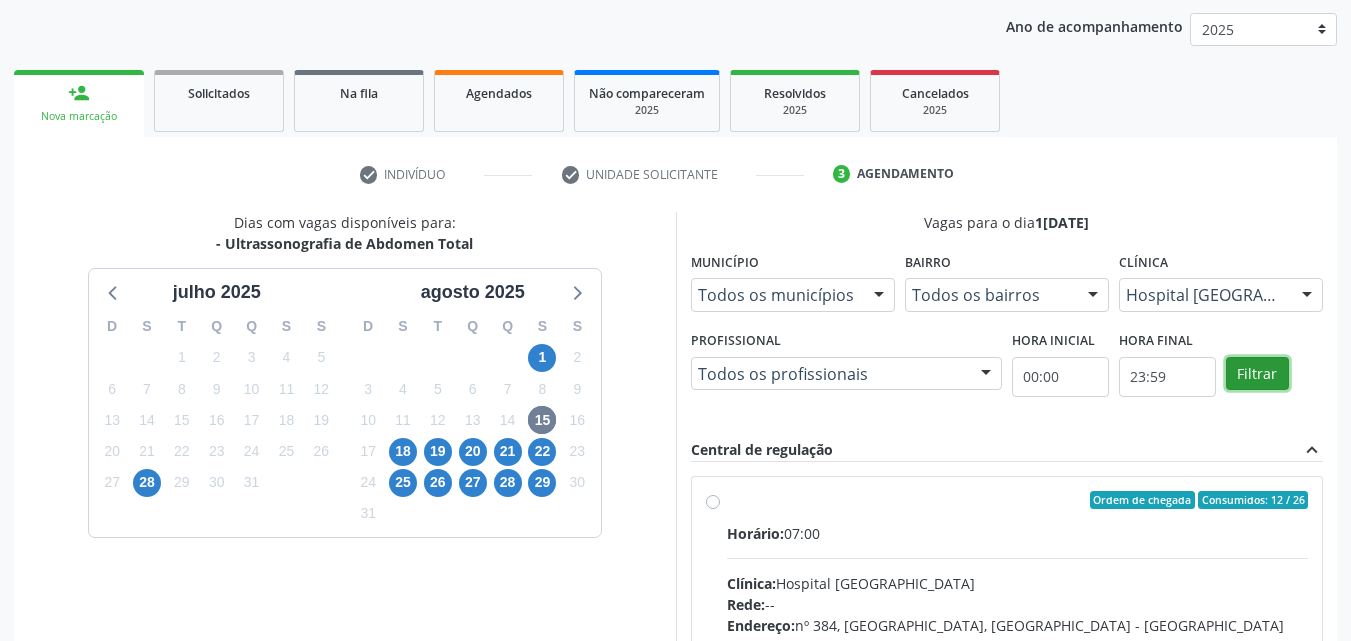 click on "Filtrar" at bounding box center (1257, 374) 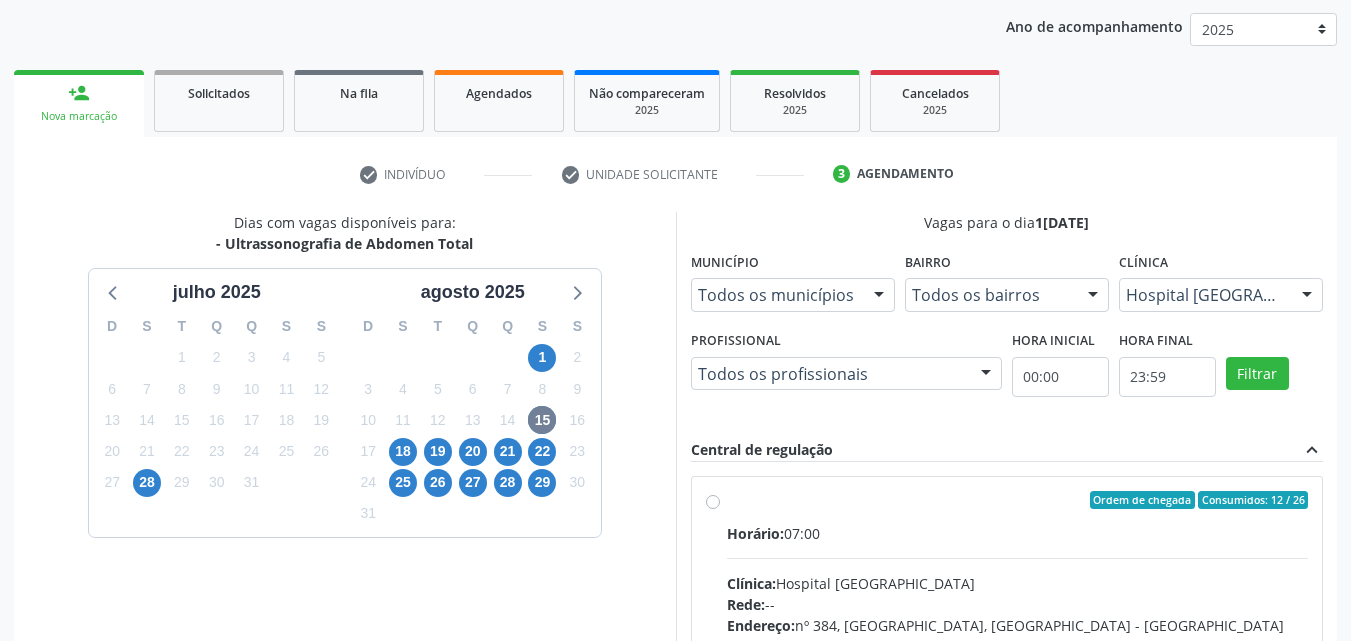 click on "Ordem de chegada
Consumidos: 12 / 26
Horário:   07:00
Clínica:  Hospital [GEOGRAPHIC_DATA]
Rede:
--
Endereço:   [STREET_ADDRESS]
Telefone:   [PHONE_NUMBER]
Profissional:
[PERSON_NAME]
Informações adicionais sobre o atendimento
Idade de atendimento:
de 0 a 120 anos
Gênero(s) atendido(s):
Masculino e Feminino
Informações adicionais:
--" at bounding box center (1018, 644) 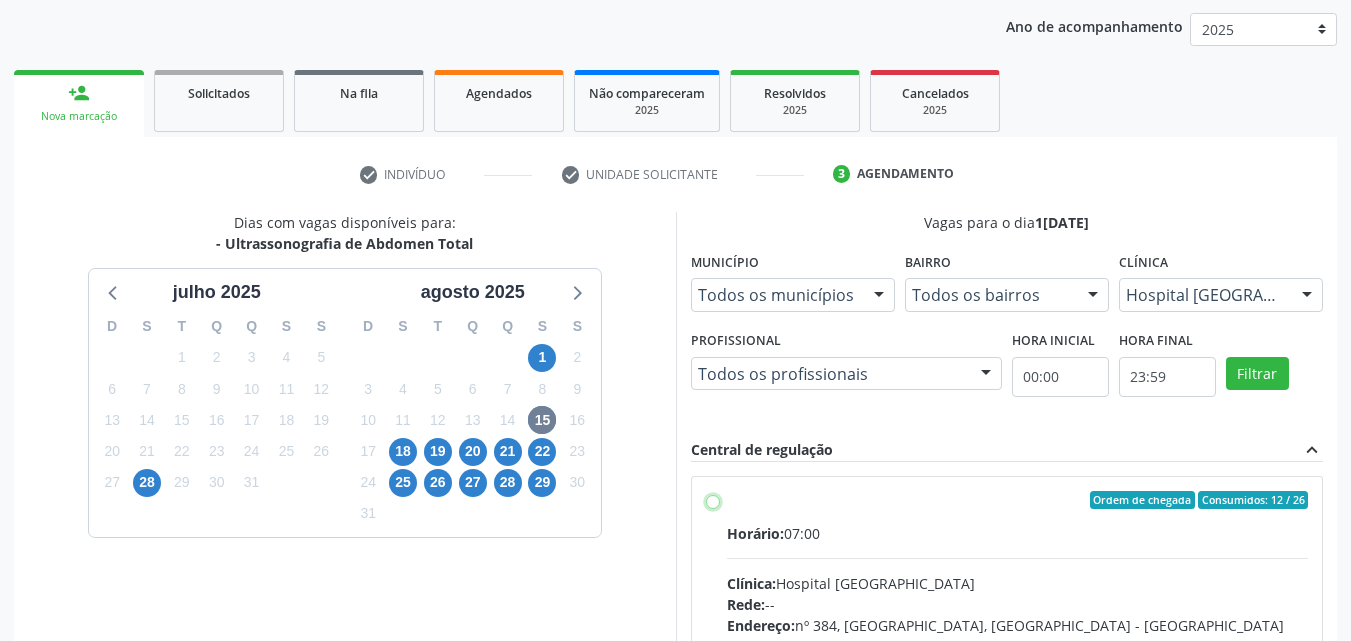 click on "Ordem de chegada
Consumidos: 12 / 26
Horário:   07:00
Clínica:  Hospital [GEOGRAPHIC_DATA]
Rede:
--
Endereço:   [STREET_ADDRESS]
Telefone:   [PHONE_NUMBER]
Profissional:
[PERSON_NAME]
Informações adicionais sobre o atendimento
Idade de atendimento:
de 0 a 120 anos
Gênero(s) atendido(s):
Masculino e Feminino
Informações adicionais:
--" at bounding box center [713, 500] 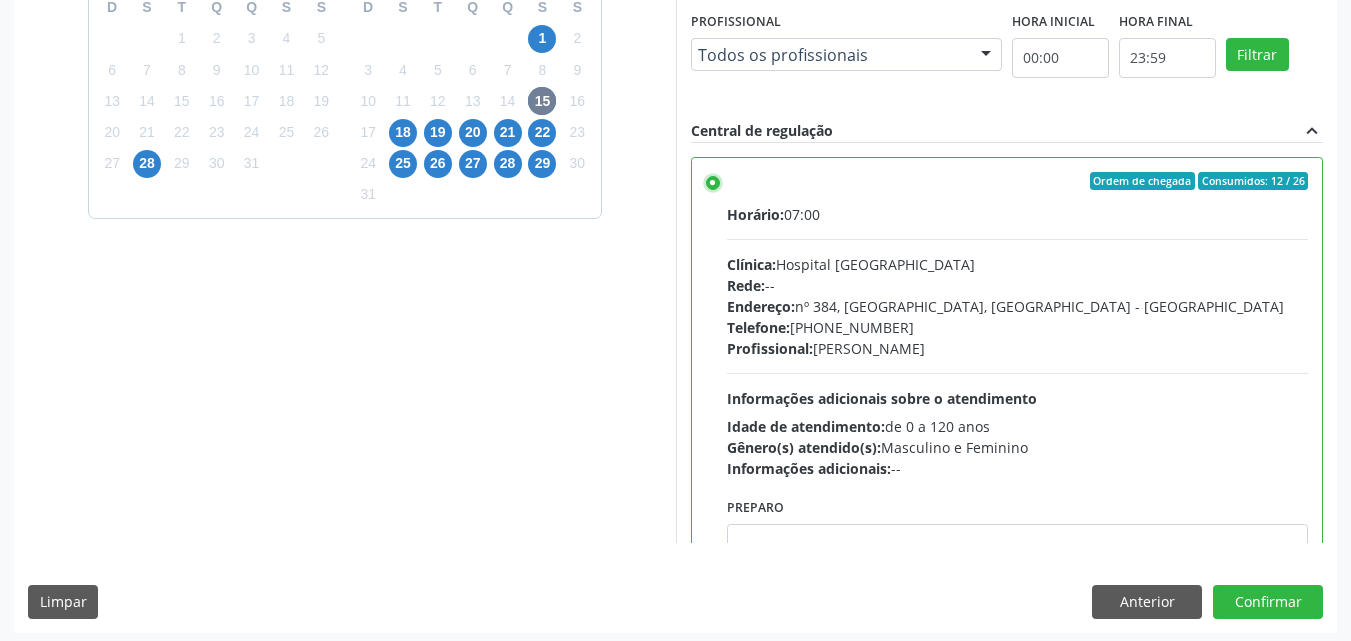 scroll, scrollTop: 554, scrollLeft: 0, axis: vertical 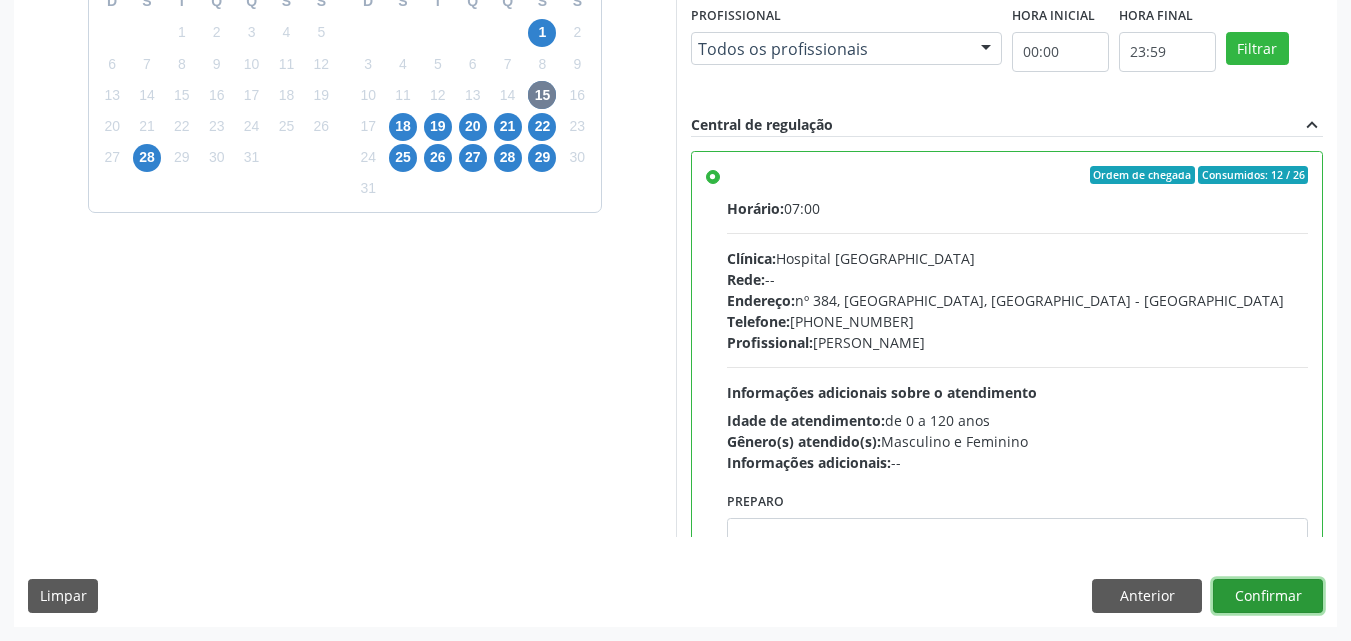 click on "Confirmar" at bounding box center [1268, 596] 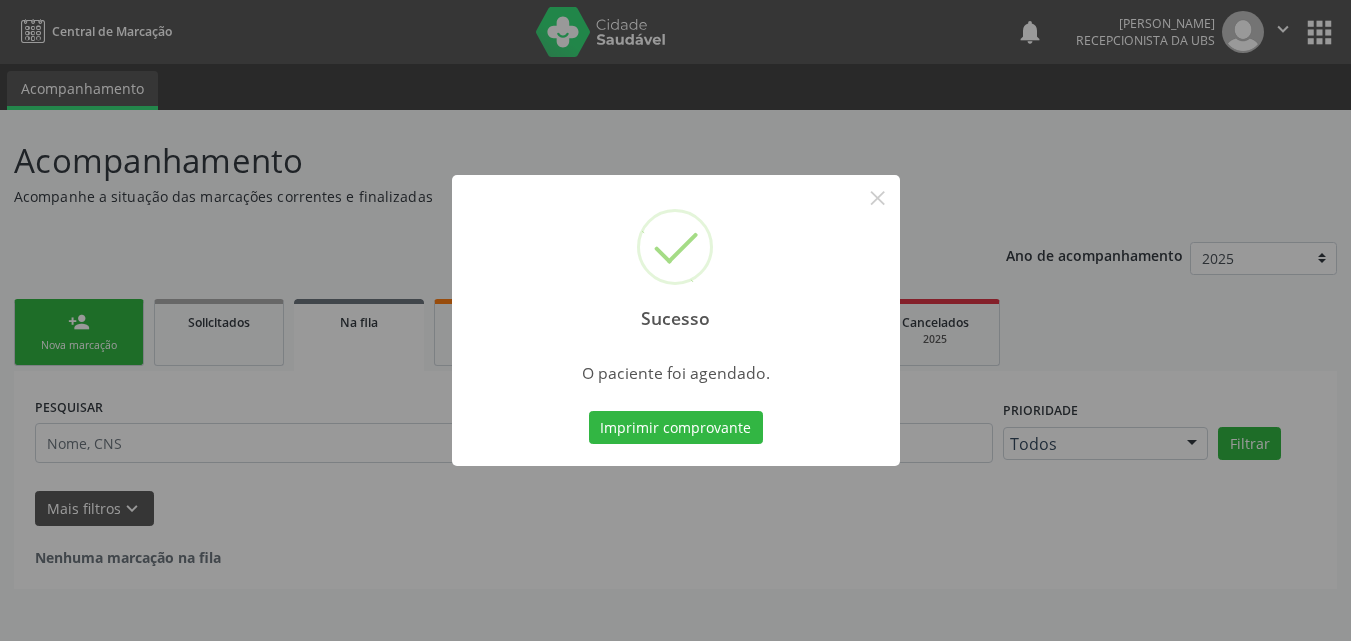 scroll, scrollTop: 0, scrollLeft: 0, axis: both 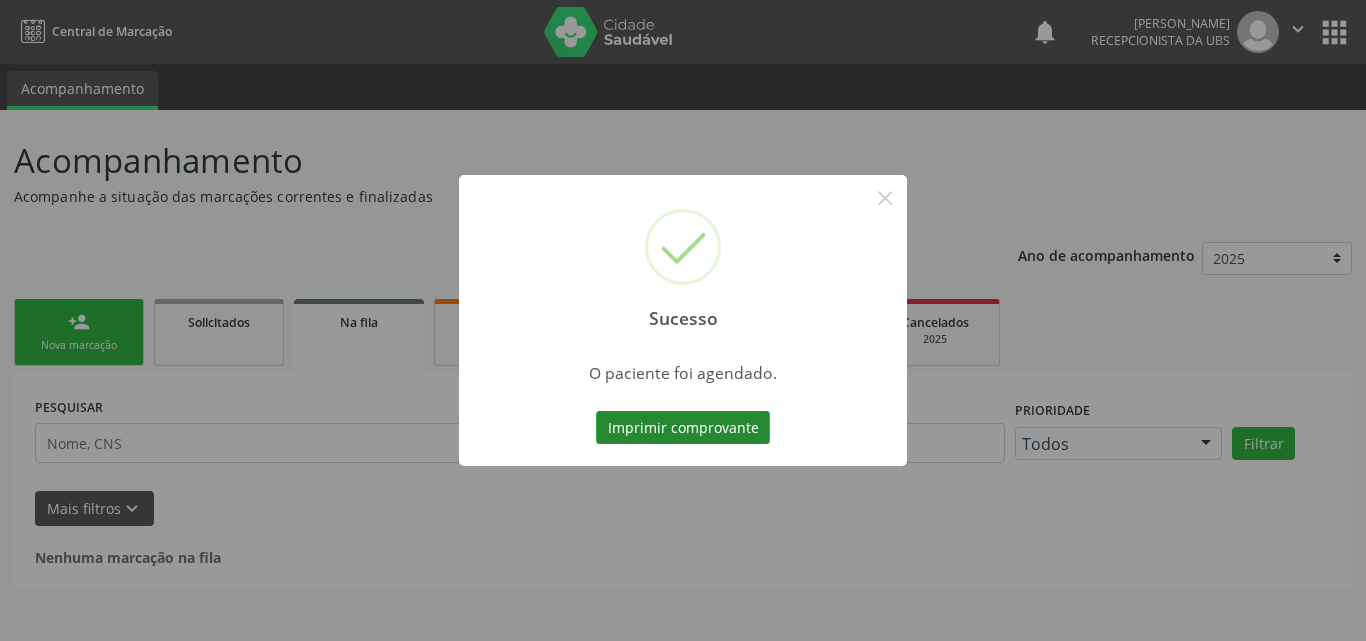 click on "Imprimir comprovante" at bounding box center (683, 428) 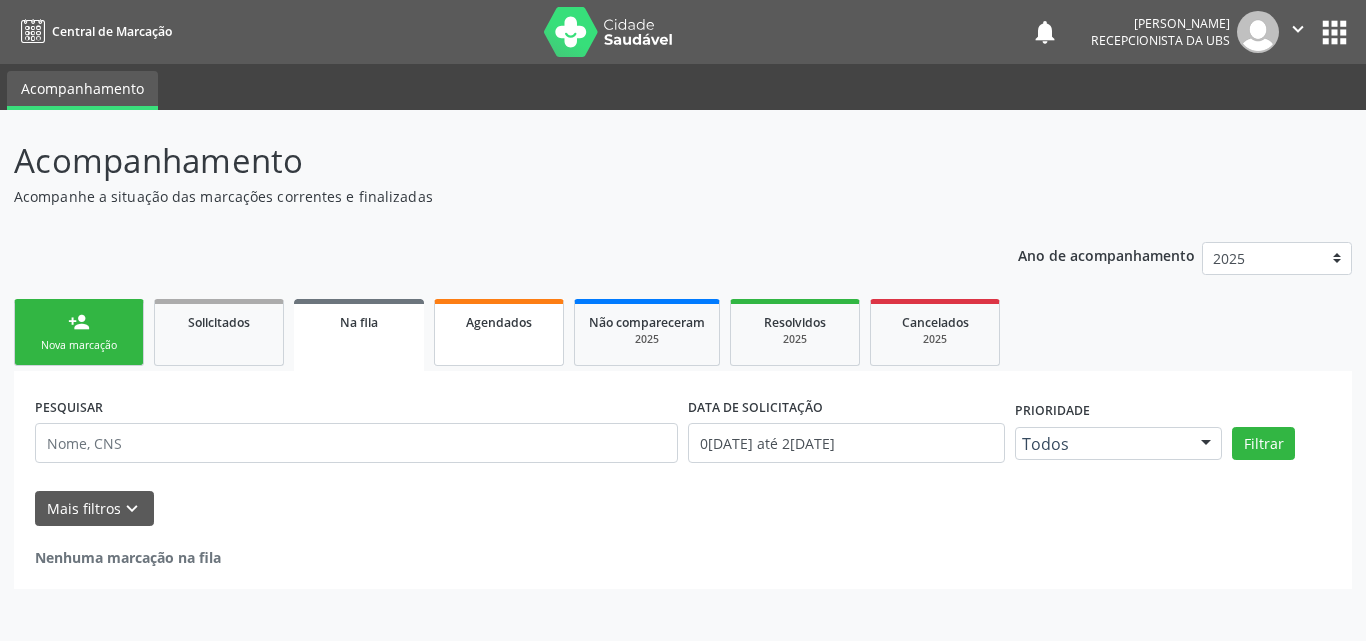 drag, startPoint x: 479, startPoint y: 363, endPoint x: 442, endPoint y: 360, distance: 37.12142 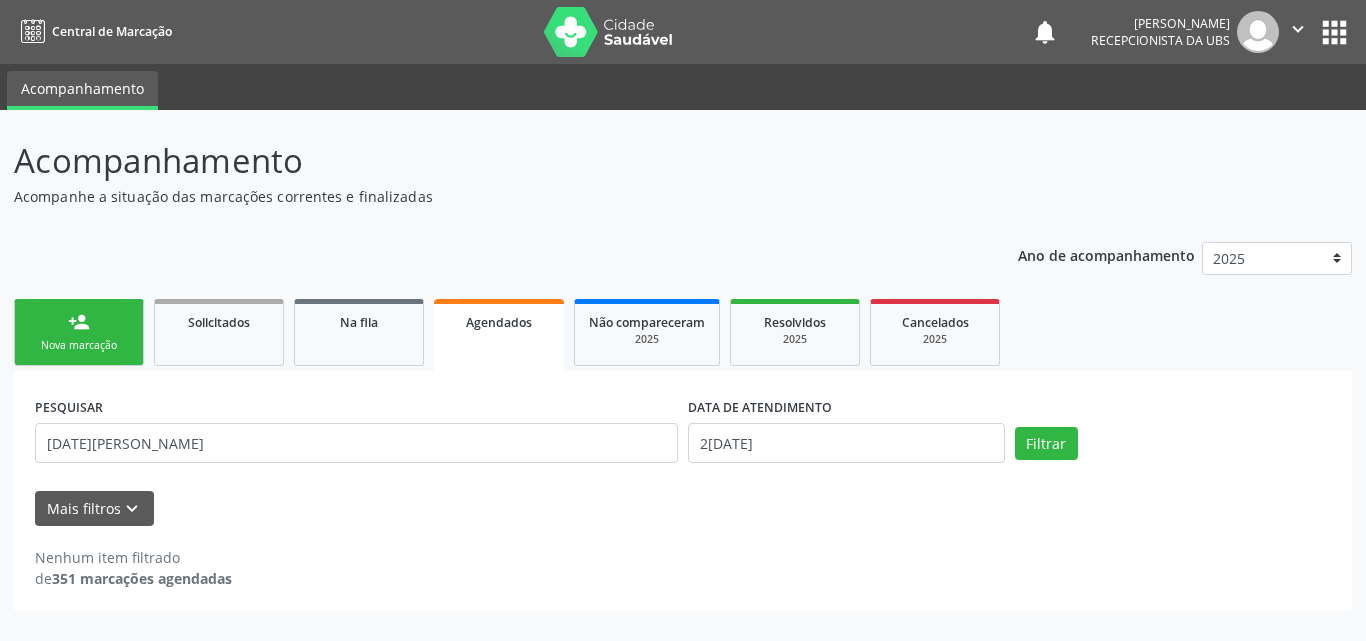 click on "Agendados" at bounding box center (499, 335) 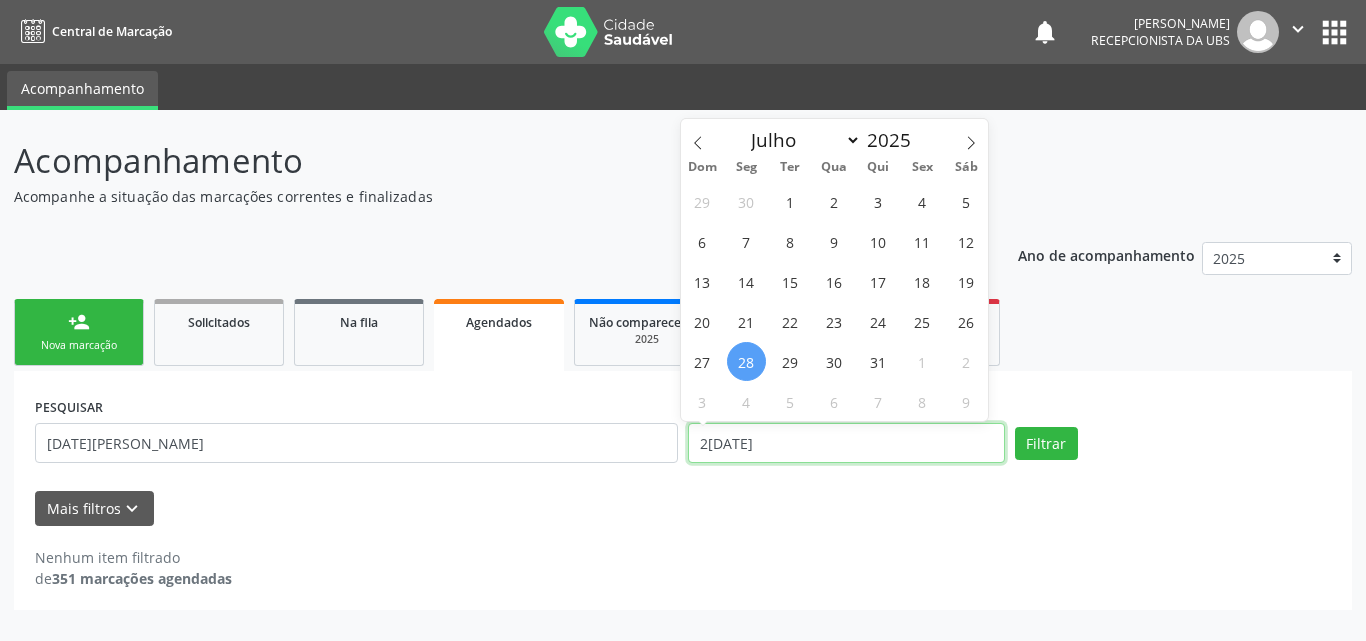 click on "2[DATE]" at bounding box center [846, 443] 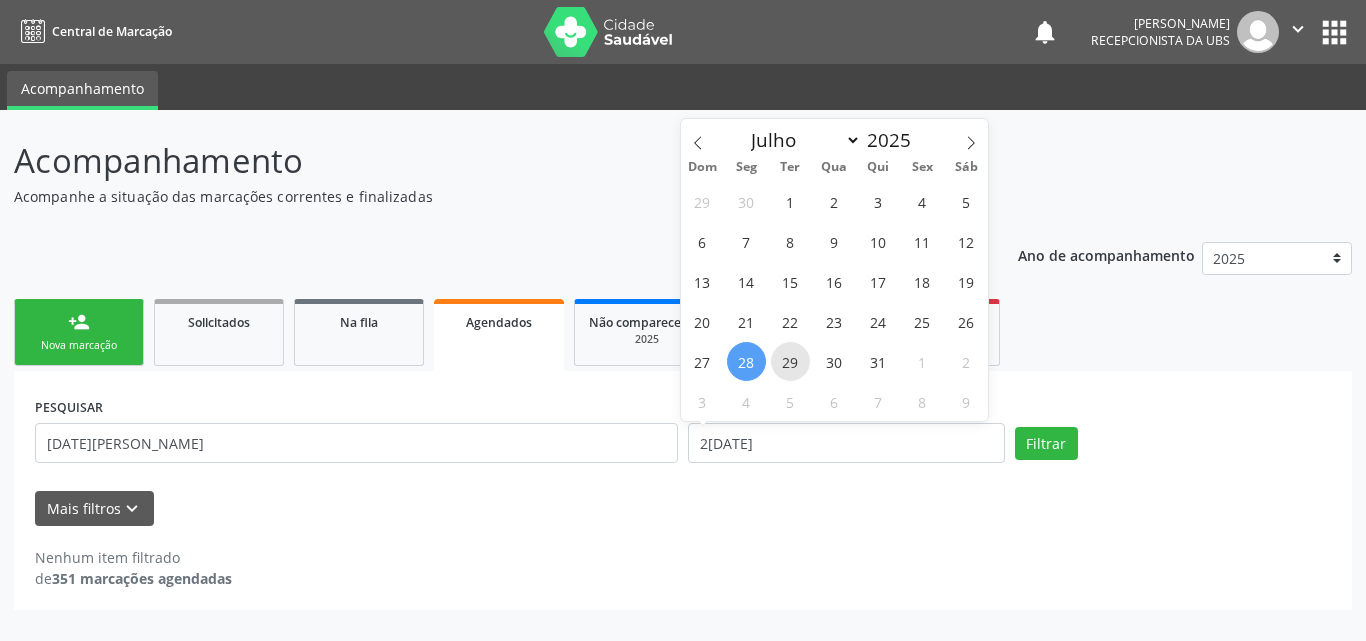 click on "29" at bounding box center [790, 361] 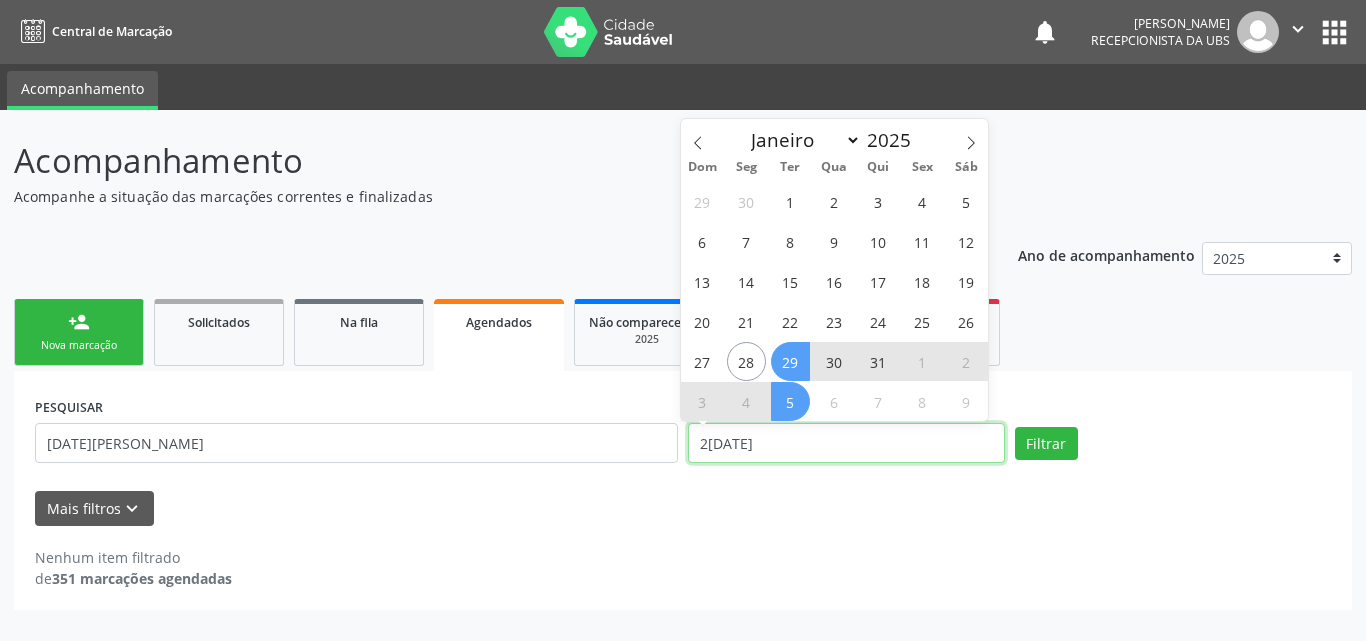 click on "2[DATE]" at bounding box center (846, 443) 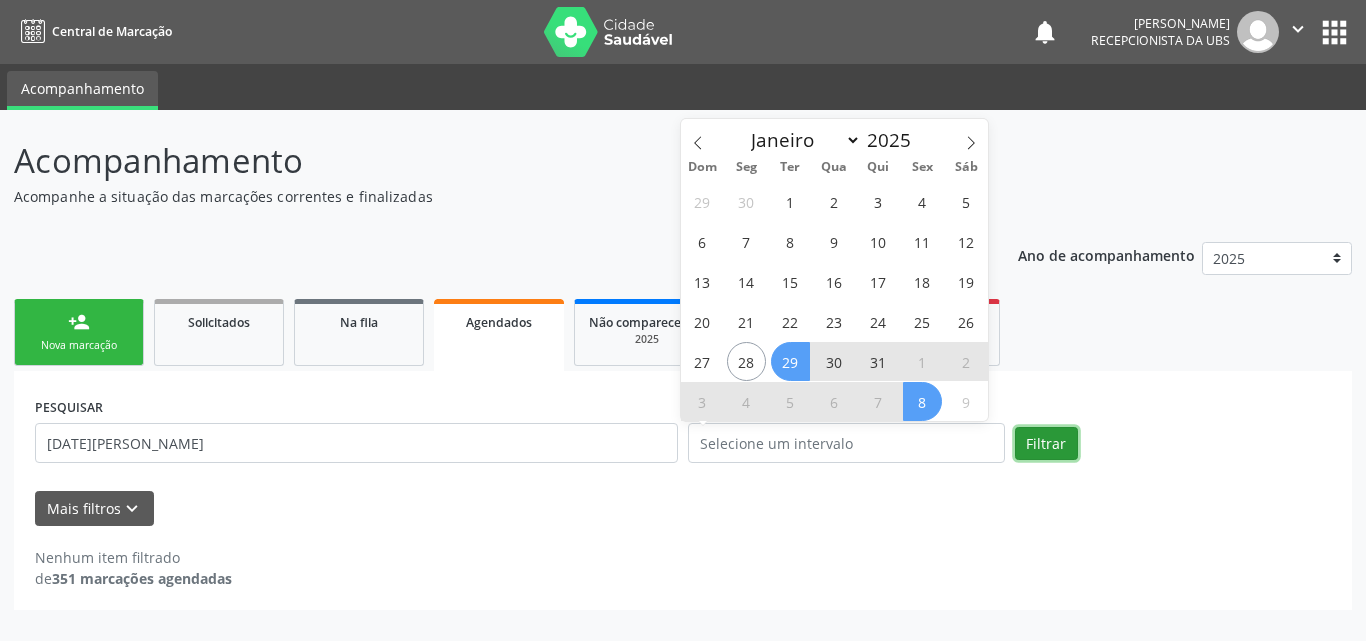 drag, startPoint x: 1043, startPoint y: 430, endPoint x: 1033, endPoint y: 435, distance: 11.18034 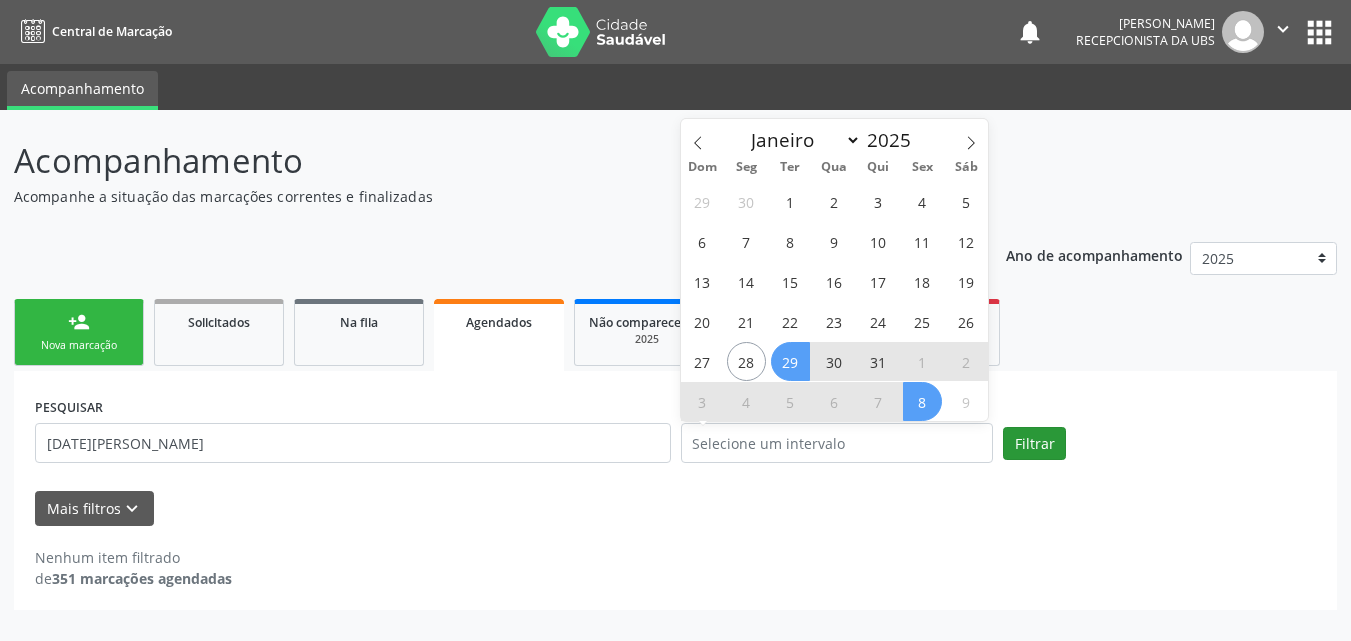 select on "6" 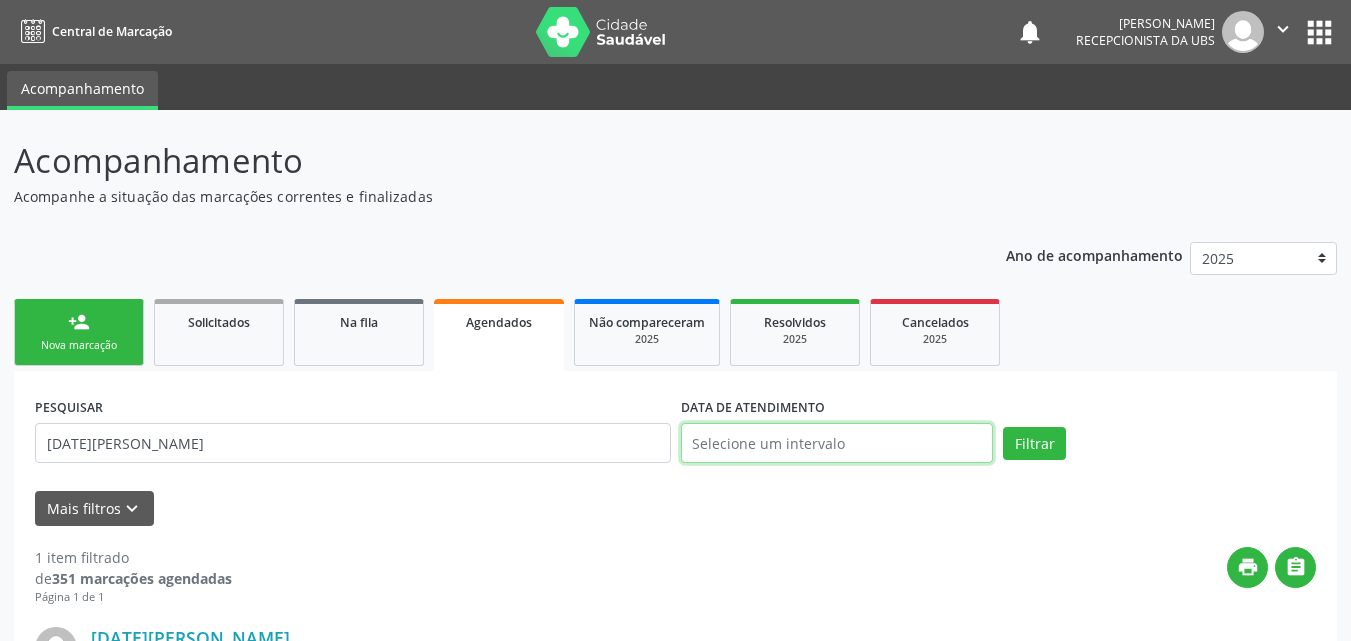 click at bounding box center [837, 443] 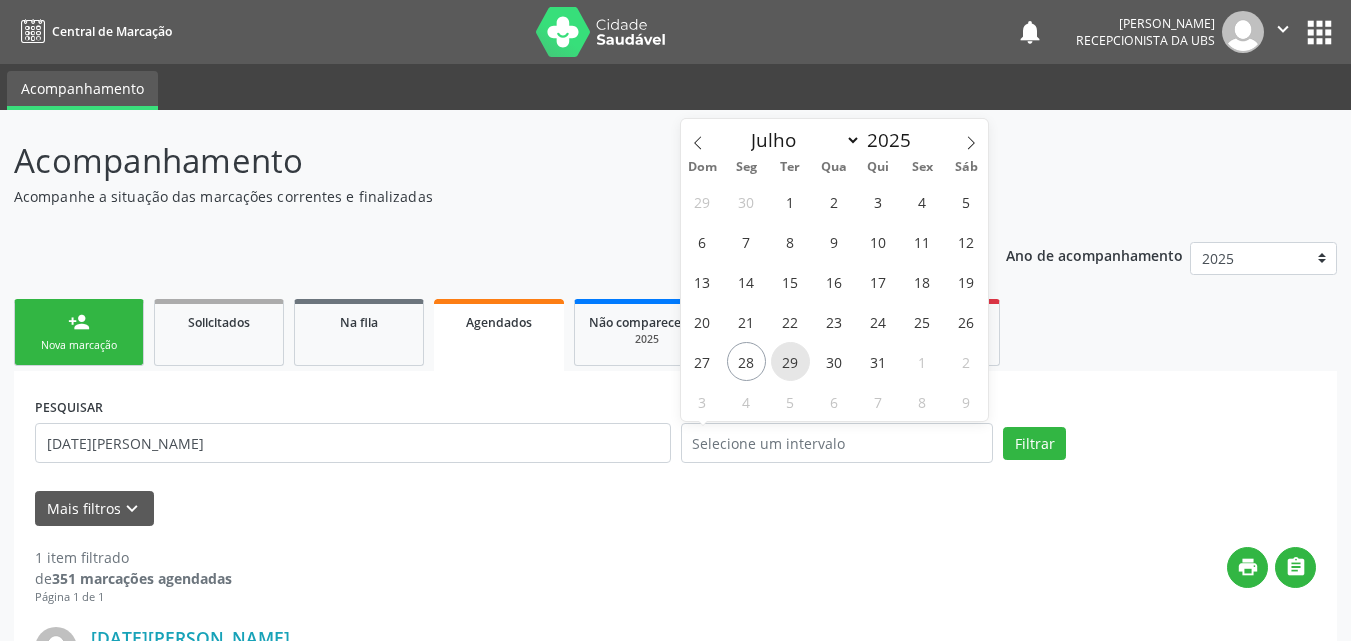 click on "29" at bounding box center (790, 361) 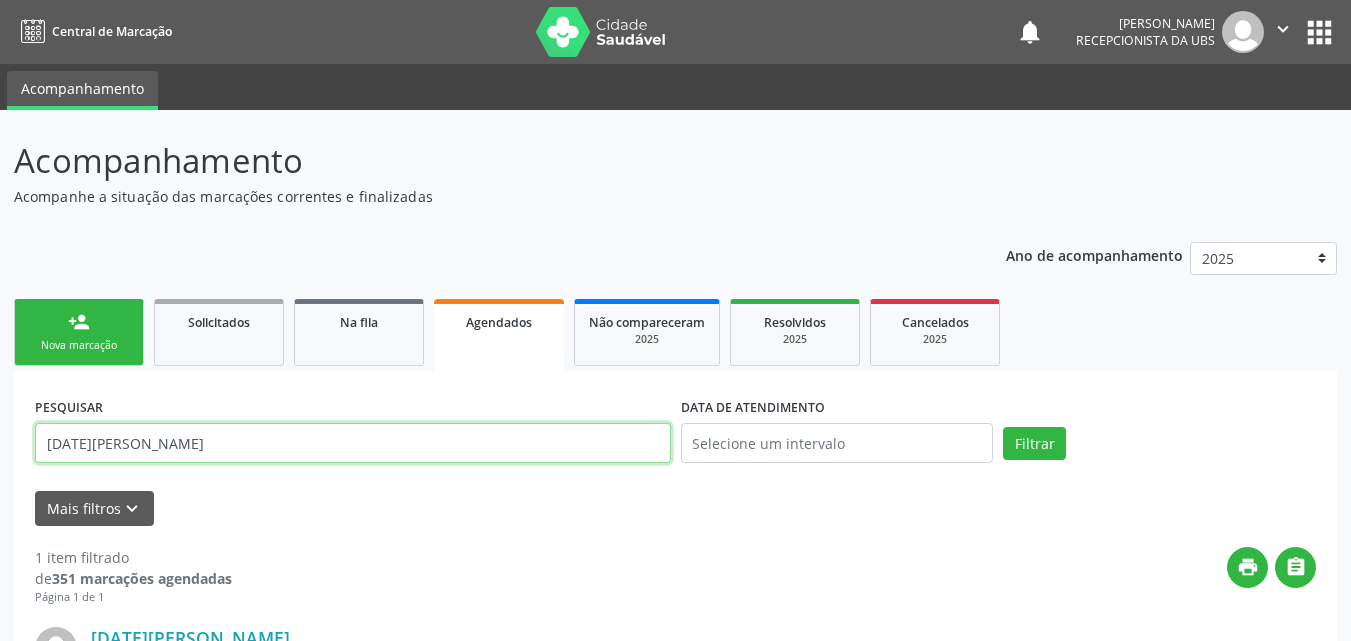 click on "[DATE][PERSON_NAME]" at bounding box center (353, 443) 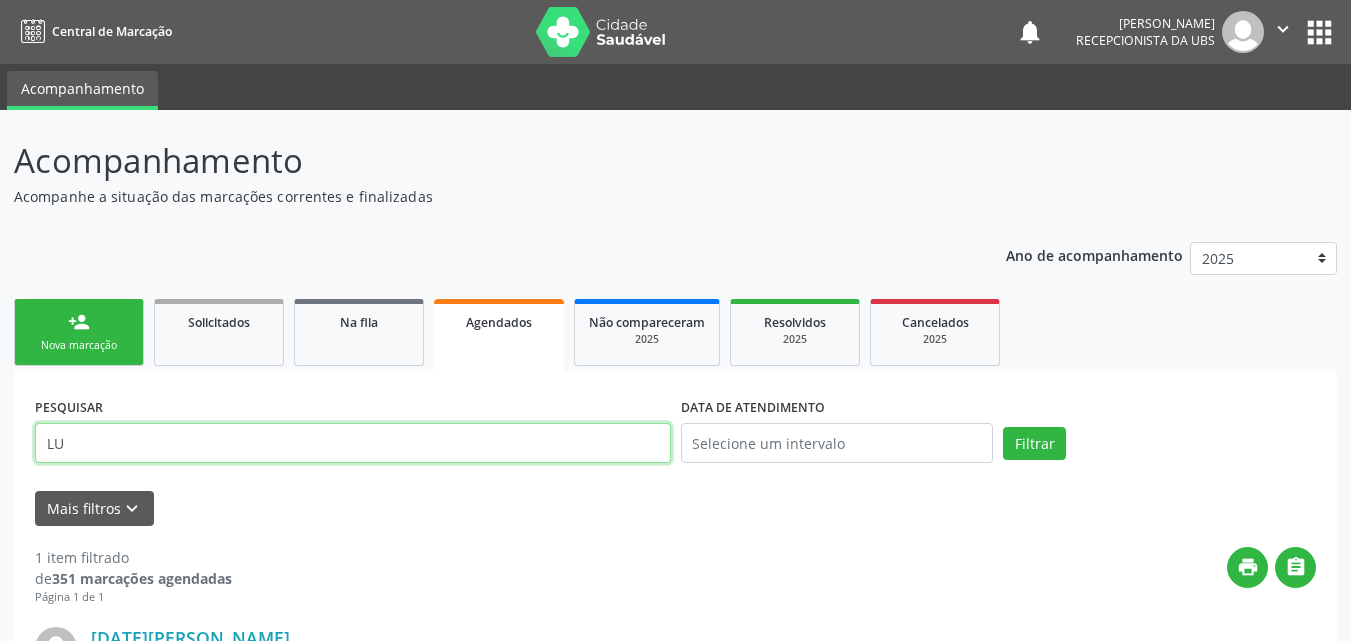 type on "L" 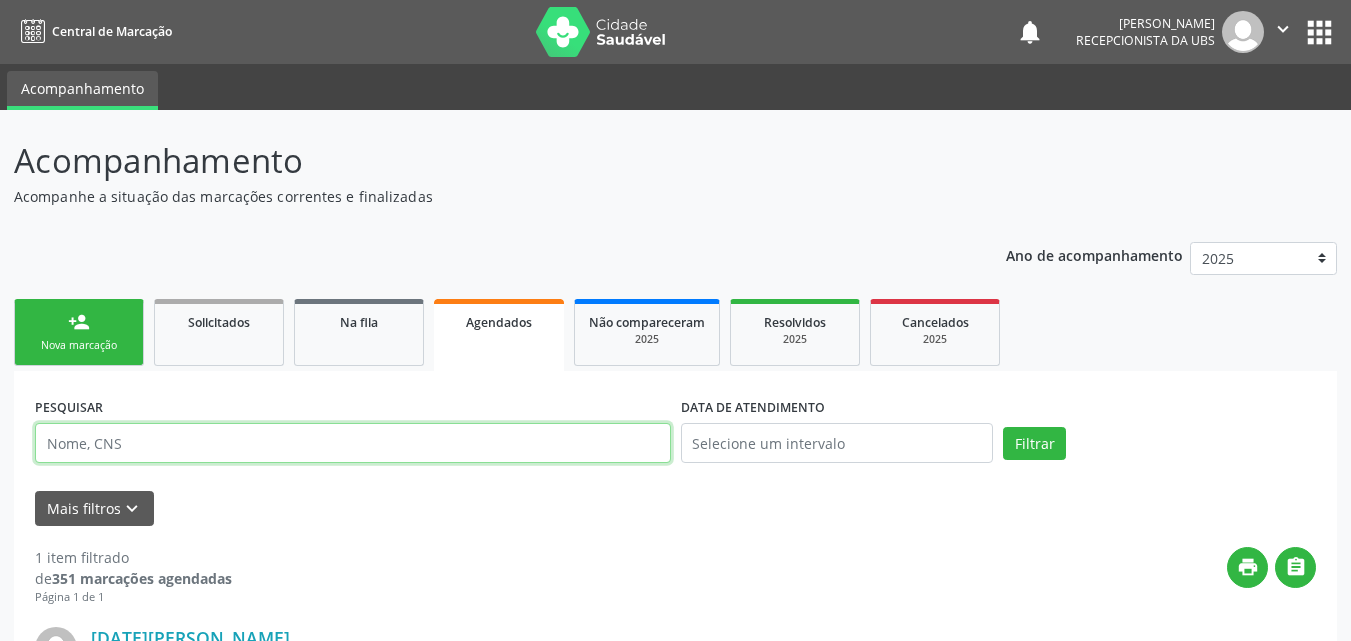 type 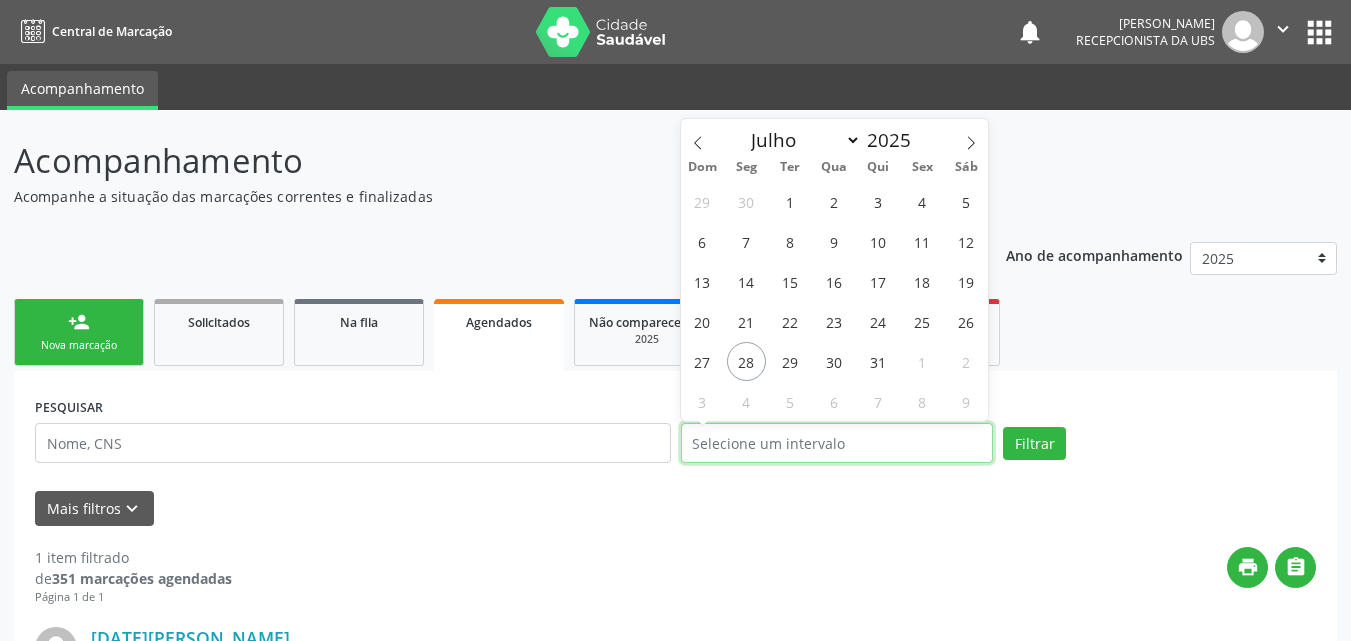 click at bounding box center [837, 443] 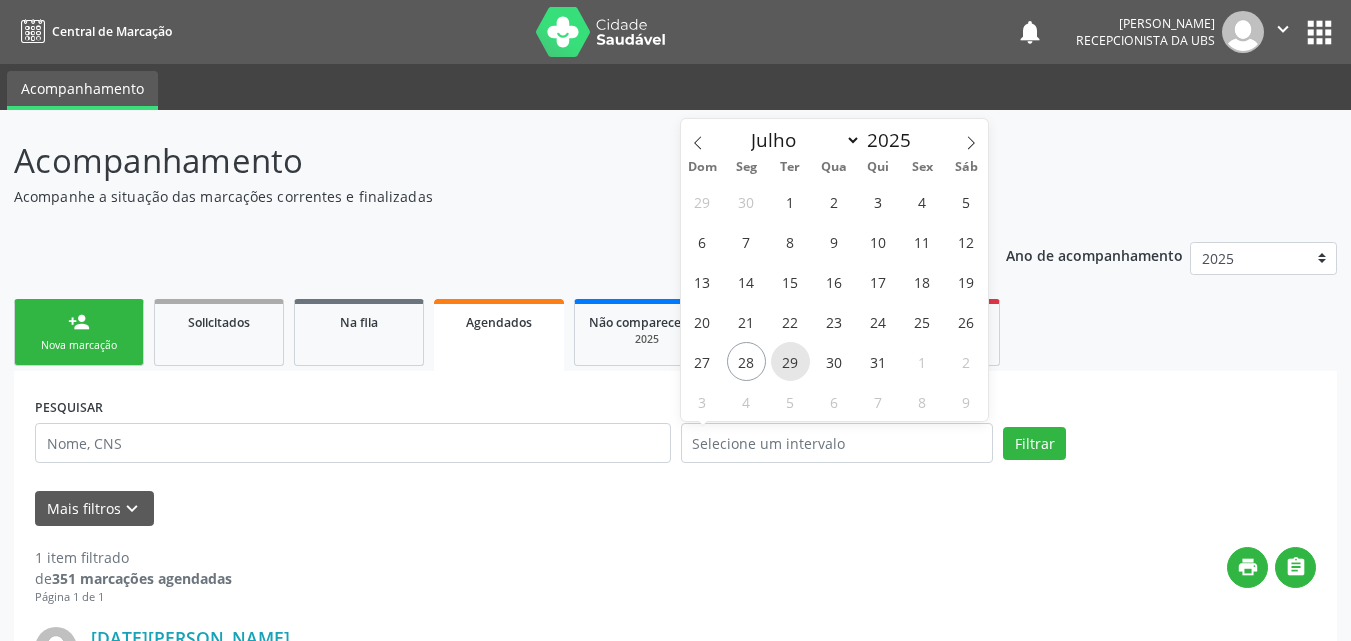 click on "29" at bounding box center [790, 361] 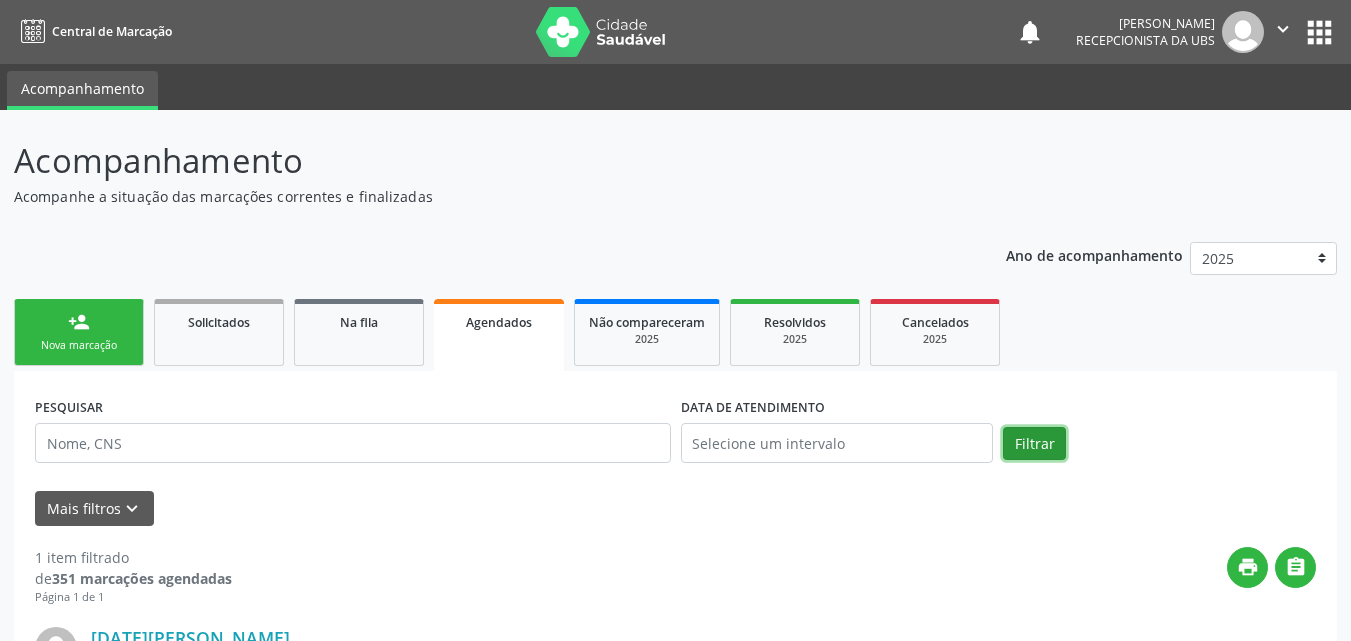 click on "Filtrar" at bounding box center [1034, 444] 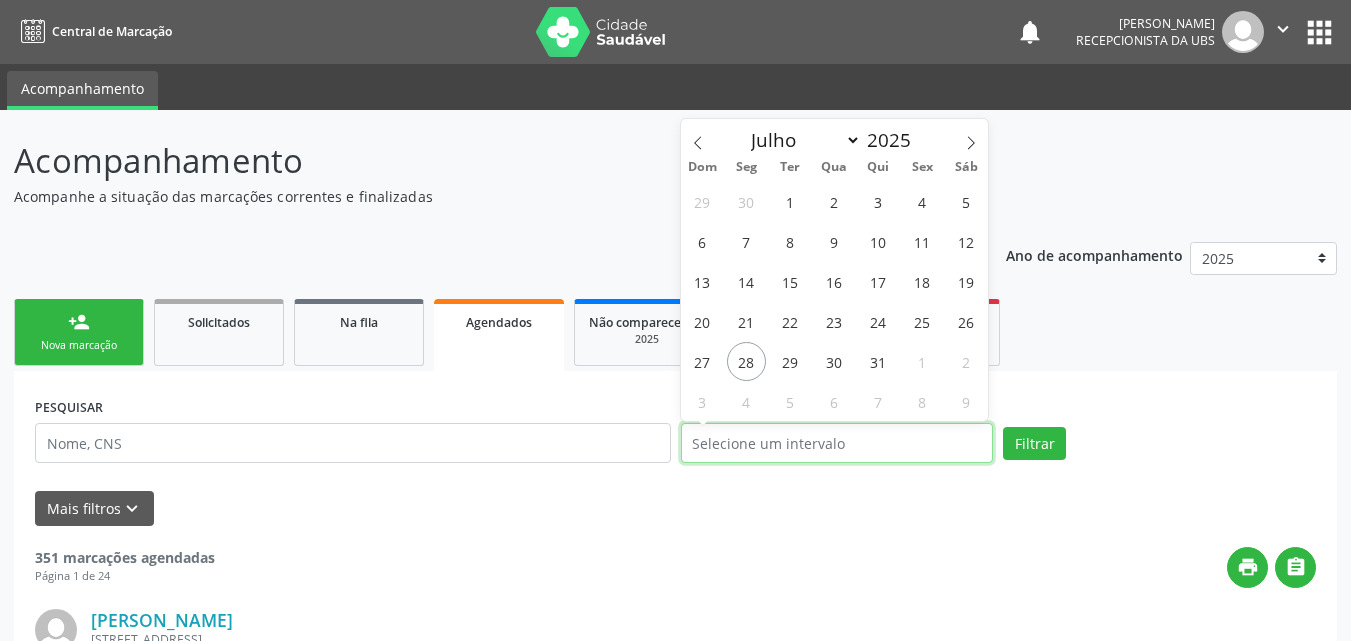 click at bounding box center (837, 443) 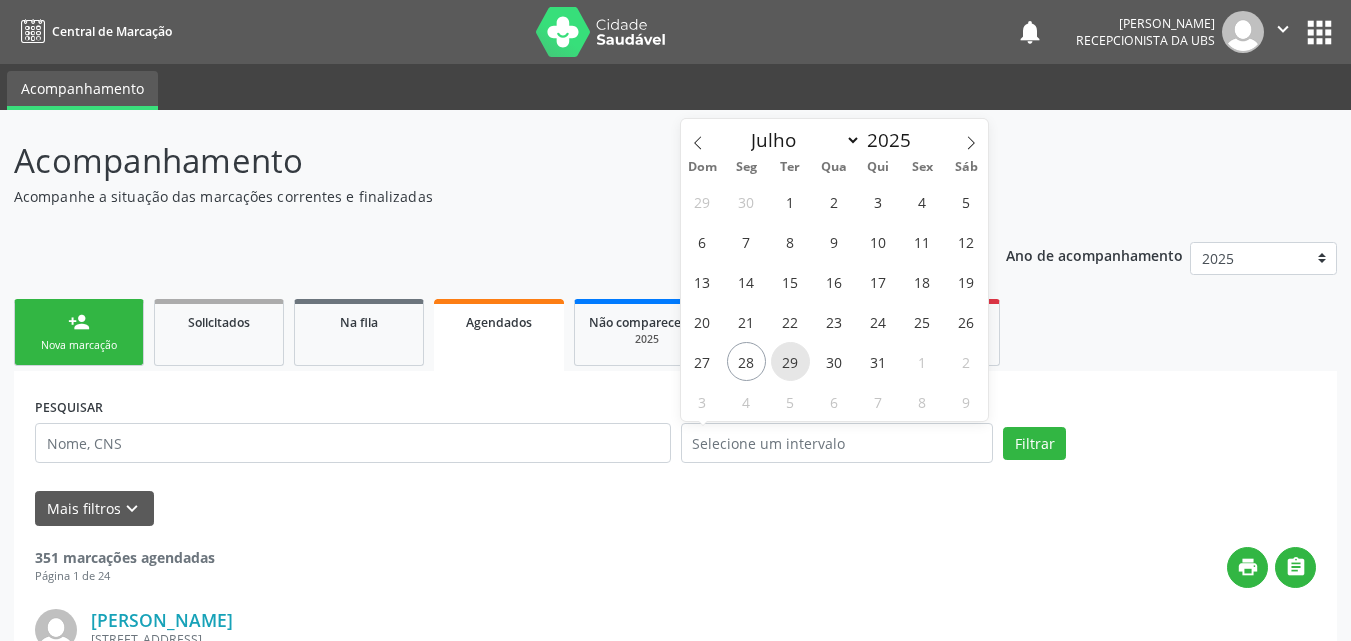 click on "29" at bounding box center (790, 361) 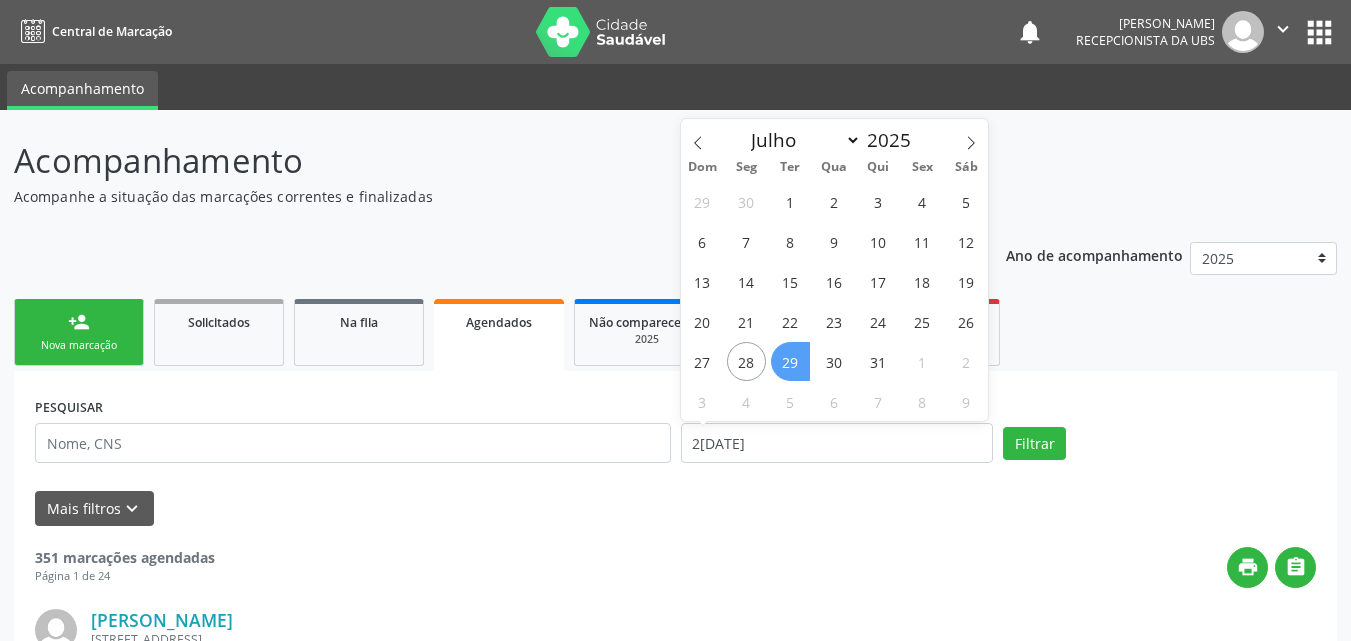 click on "29" at bounding box center (790, 361) 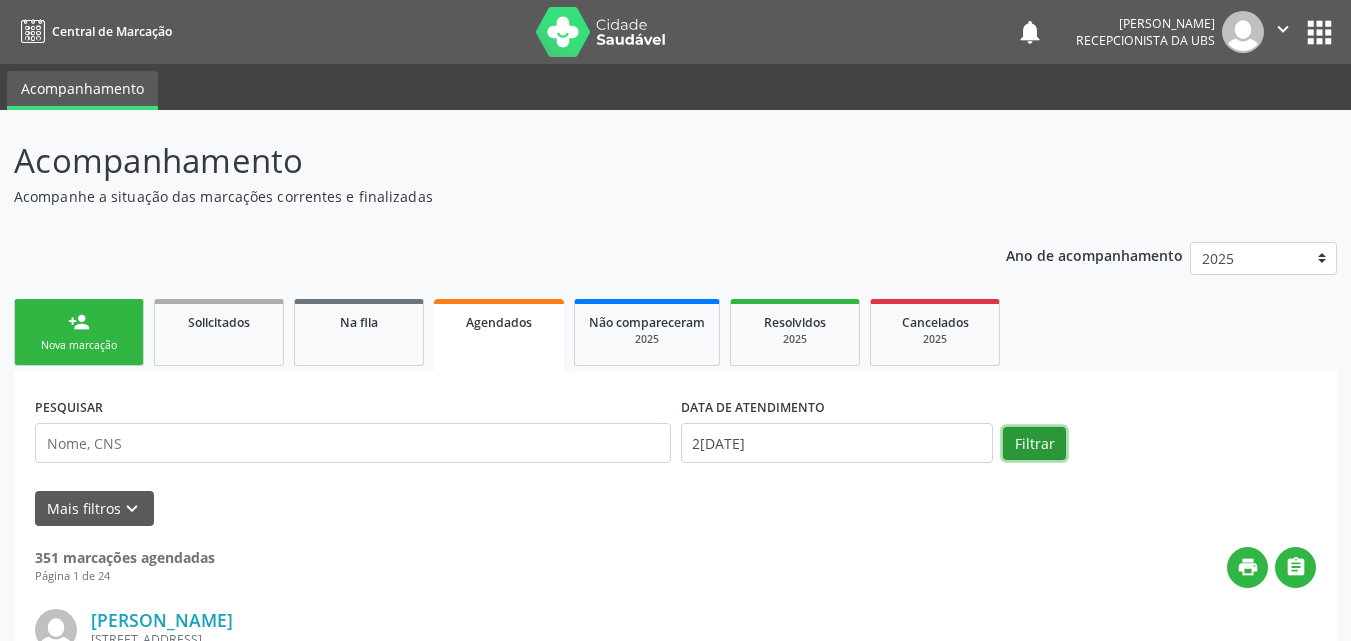 click on "Filtrar" at bounding box center [1034, 444] 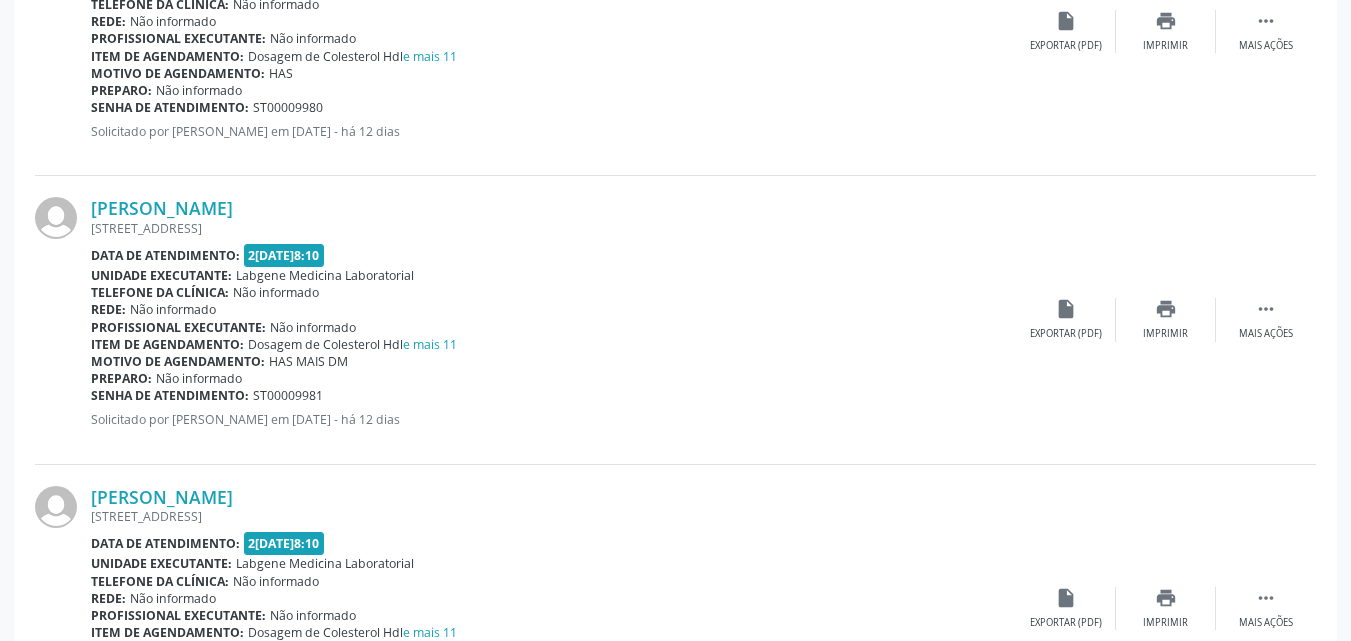 scroll, scrollTop: 3734, scrollLeft: 0, axis: vertical 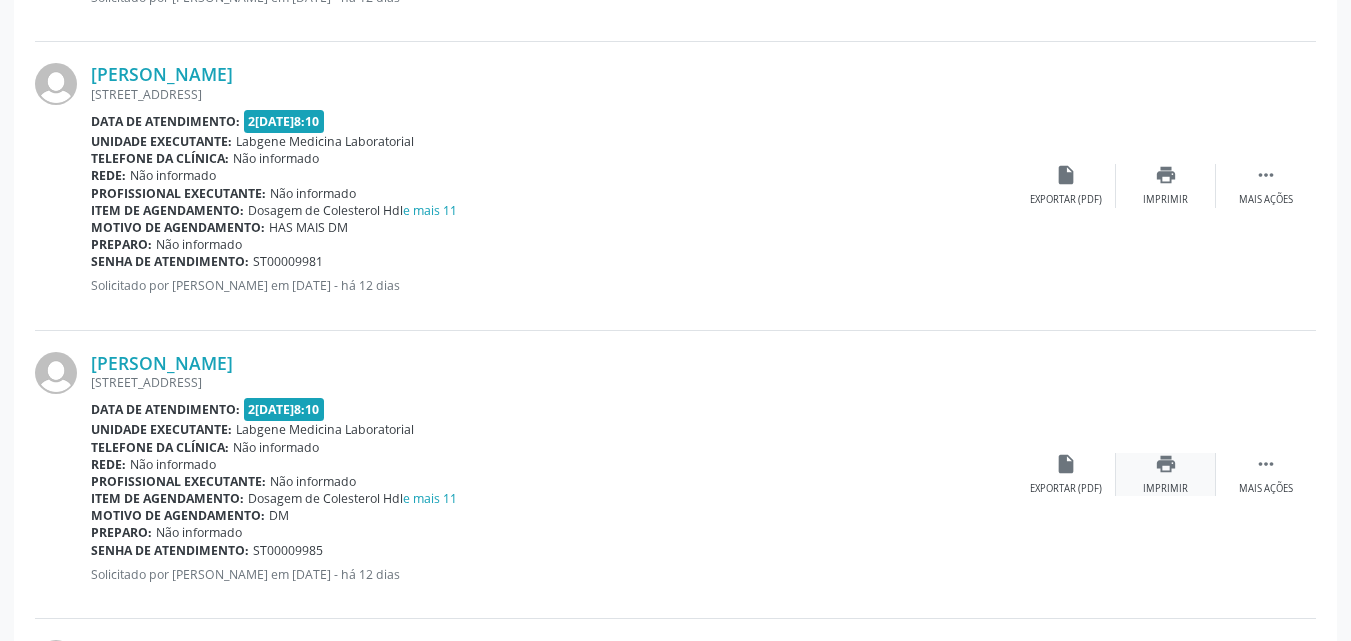 click on "Imprimir" at bounding box center [1165, 489] 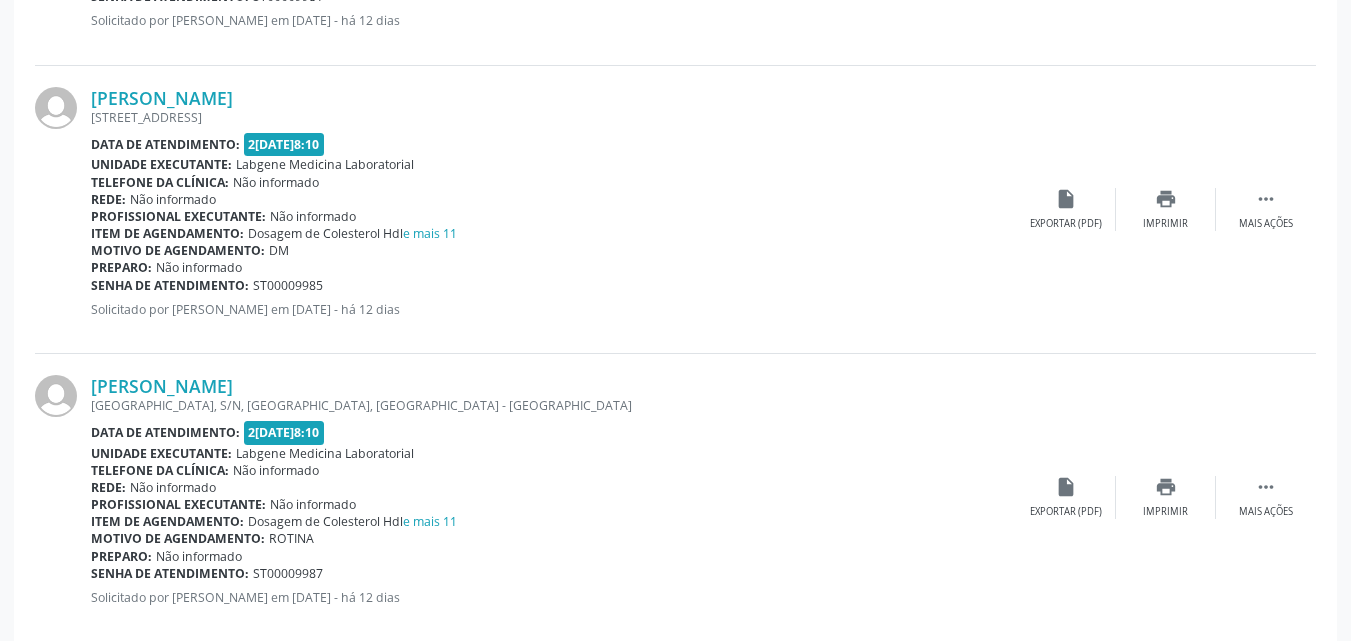 scroll, scrollTop: 4034, scrollLeft: 0, axis: vertical 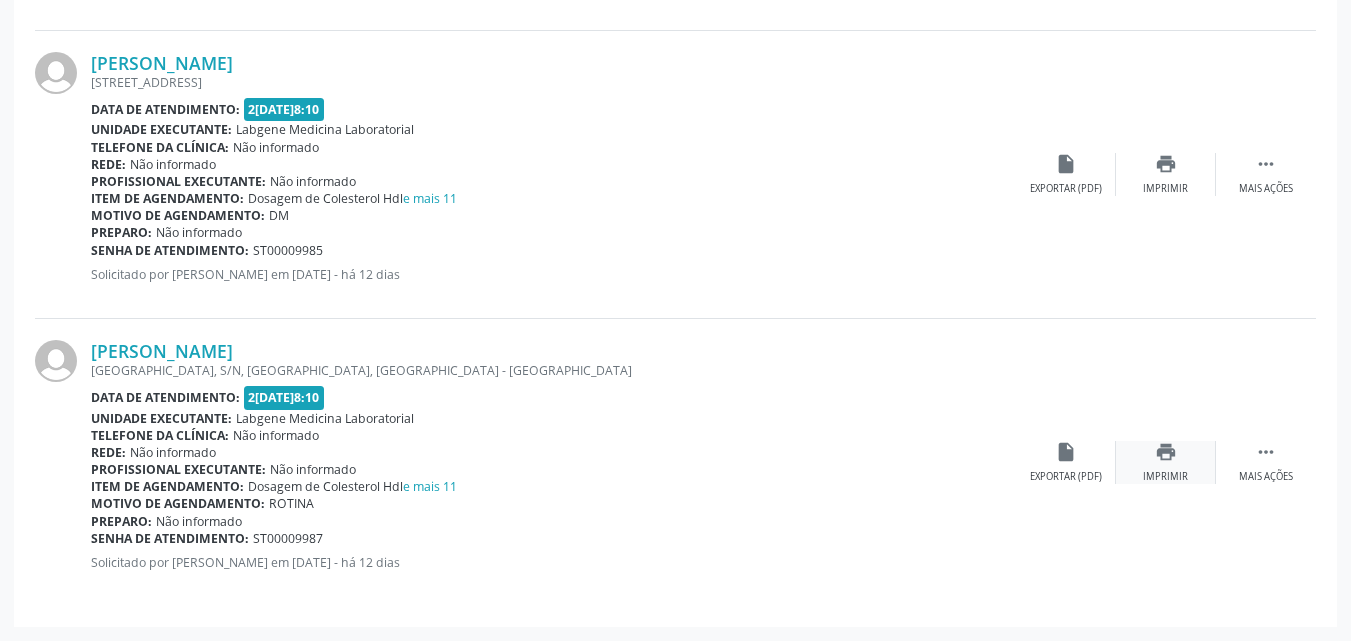 click on "print
Imprimir" at bounding box center [1166, 462] 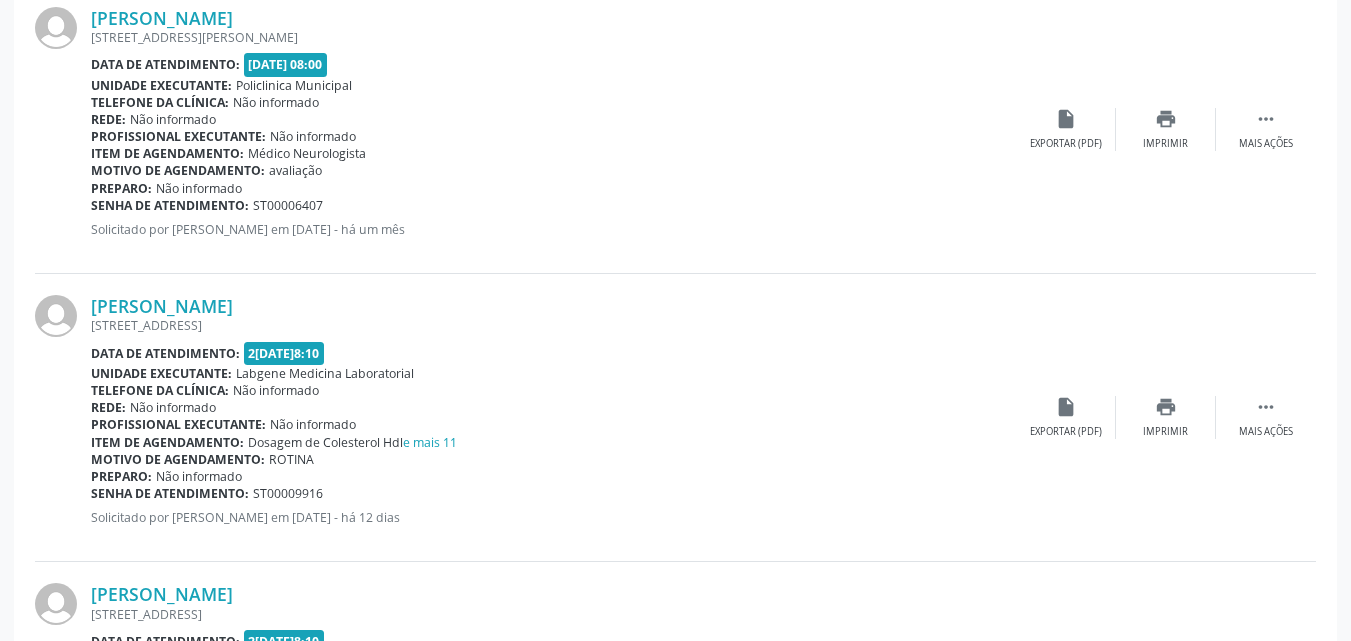 scroll, scrollTop: 934, scrollLeft: 0, axis: vertical 